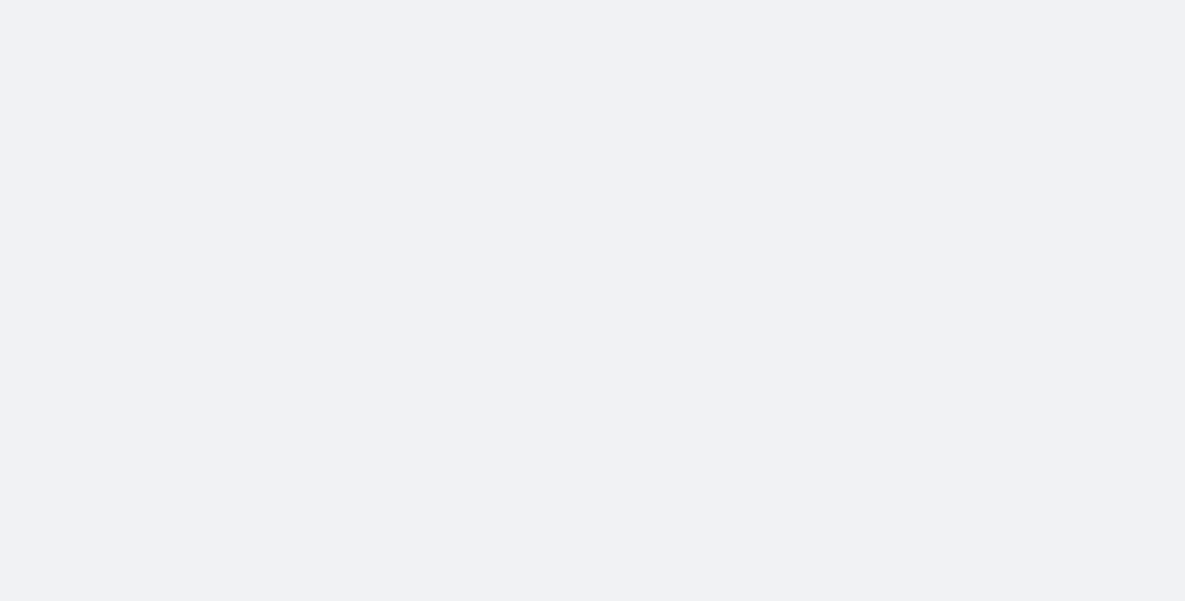 scroll, scrollTop: 0, scrollLeft: 0, axis: both 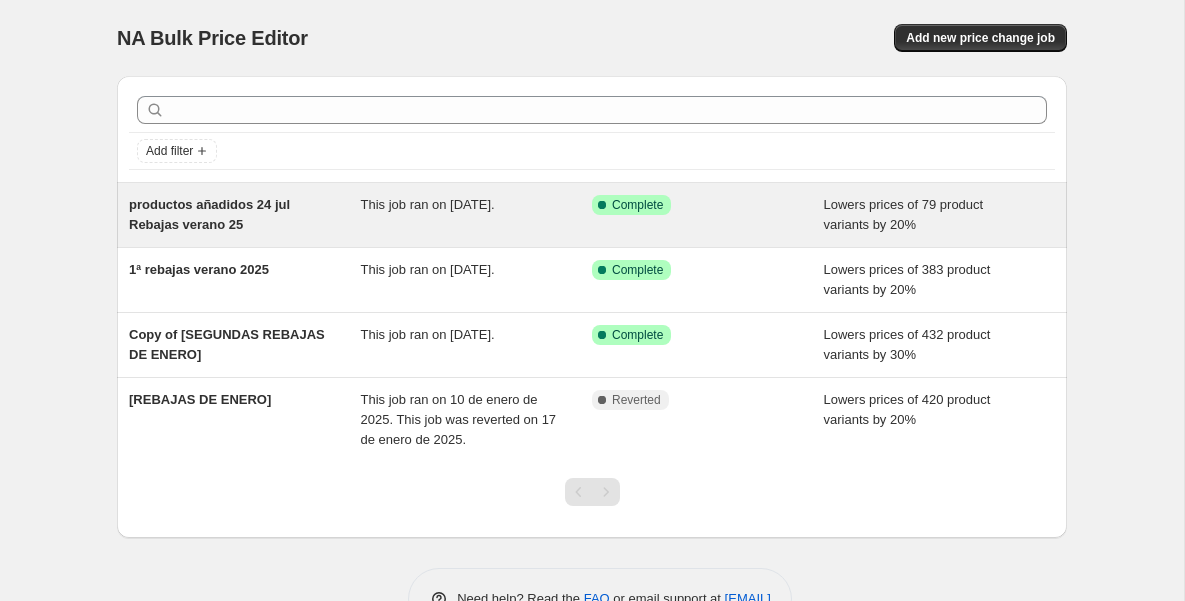 click on "productos añadidos 24 jul Rebajas verano 25" at bounding box center (209, 214) 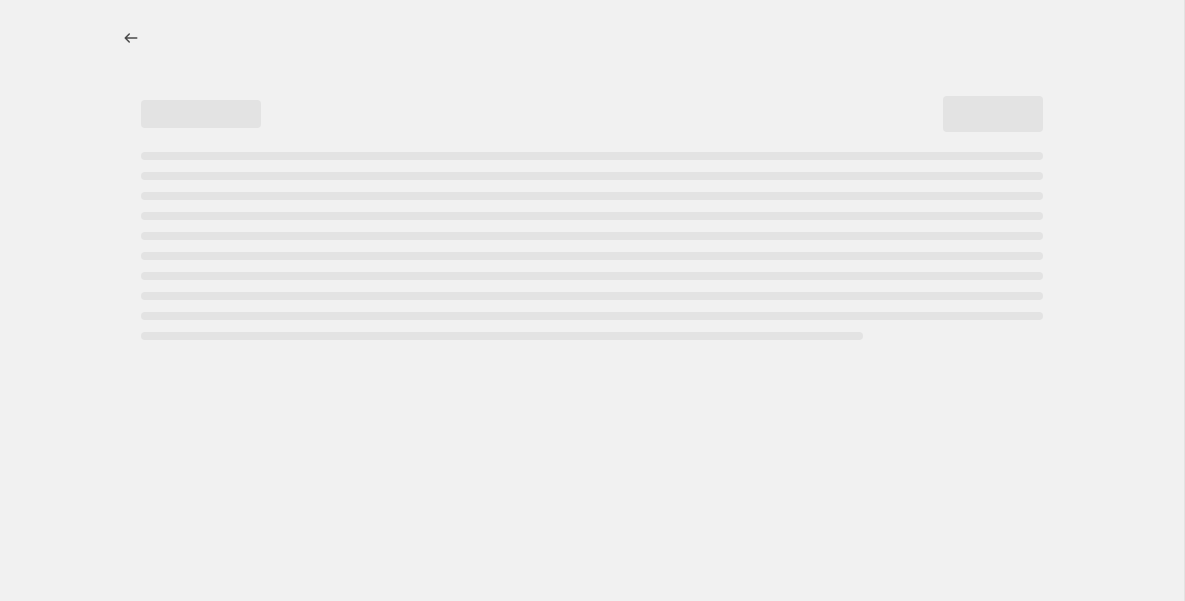 select on "percentage" 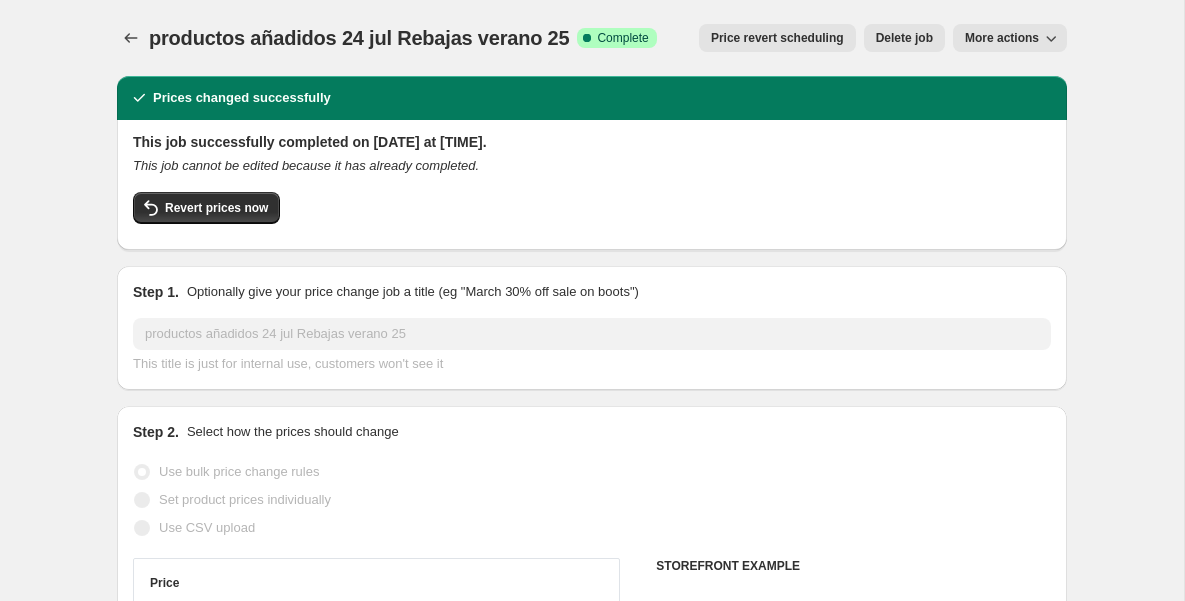 select on "tag" 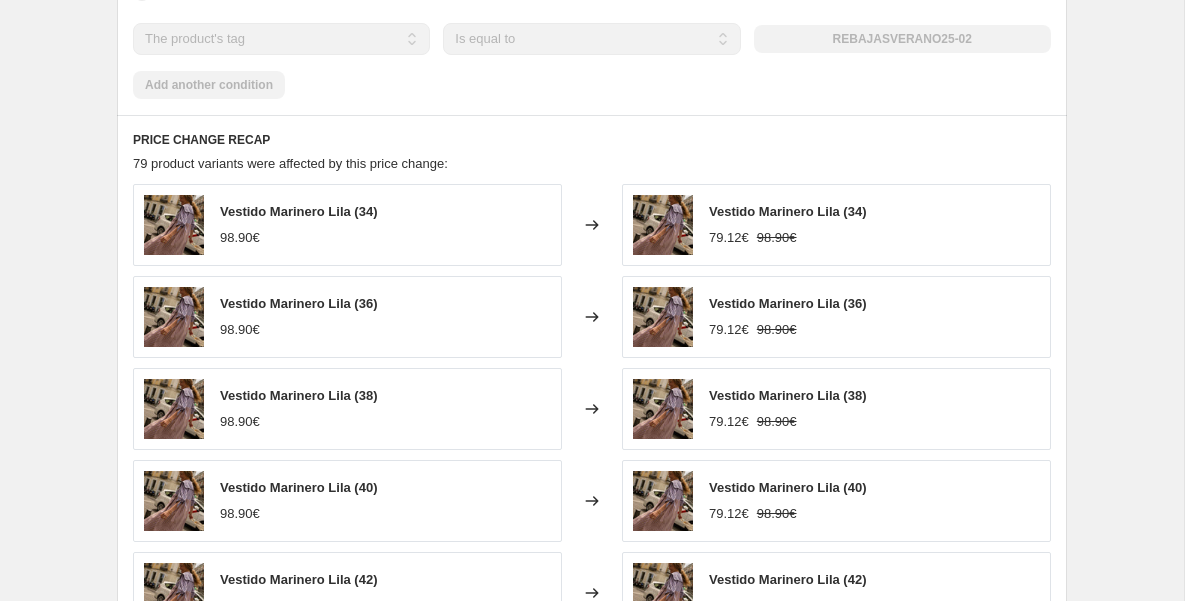 scroll, scrollTop: 1412, scrollLeft: 0, axis: vertical 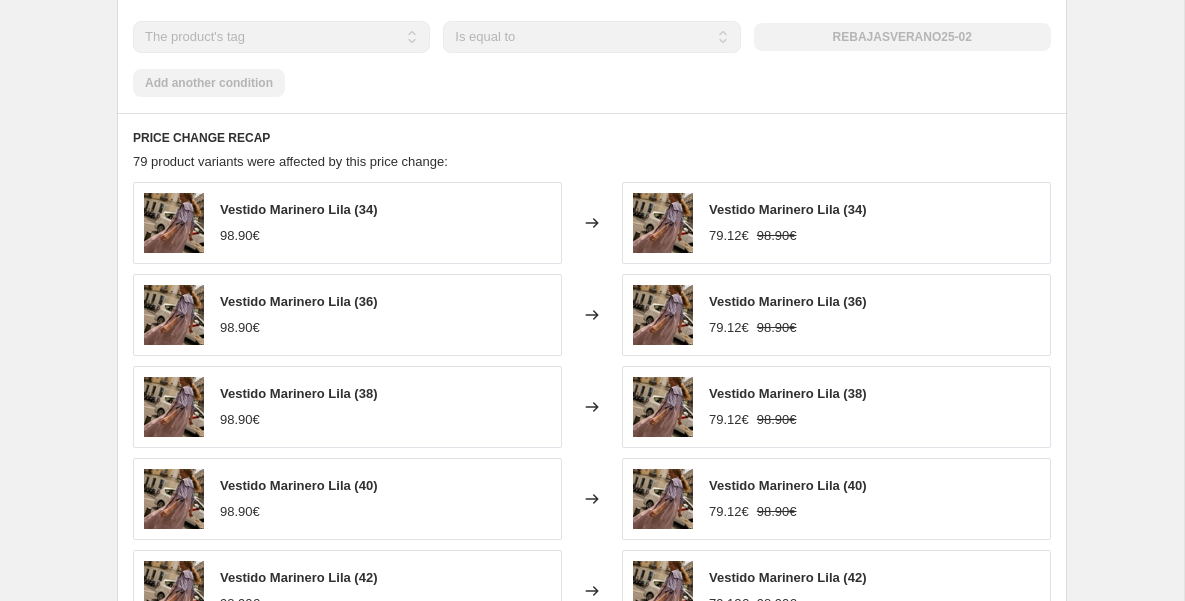 select on "percentage" 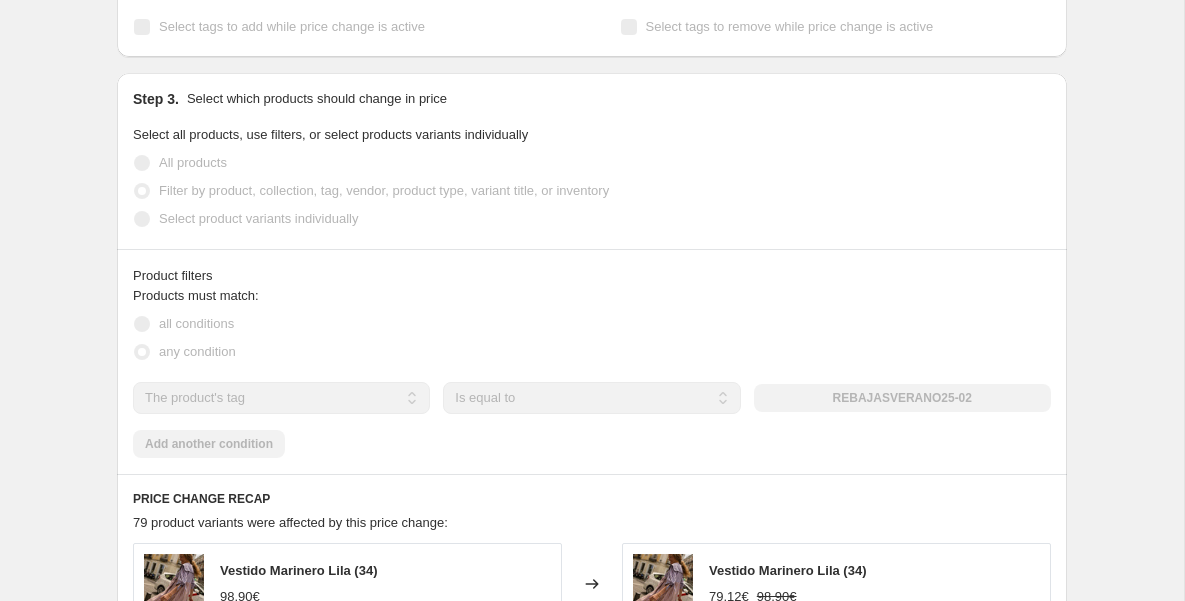 scroll, scrollTop: 1096, scrollLeft: 0, axis: vertical 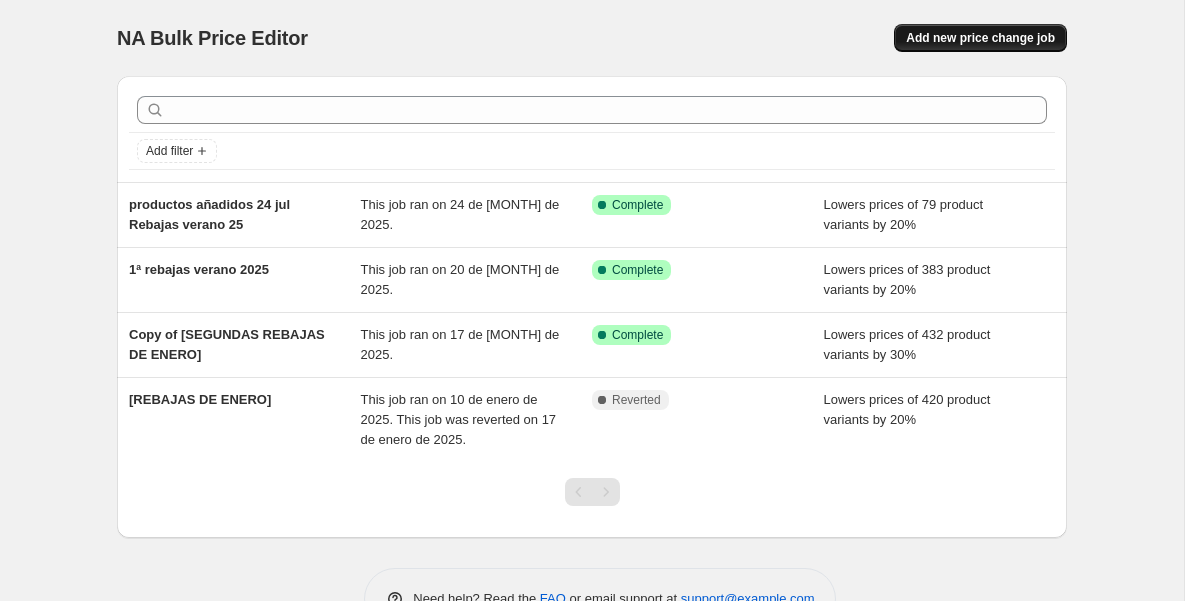 click on "Add new price change job" at bounding box center (980, 38) 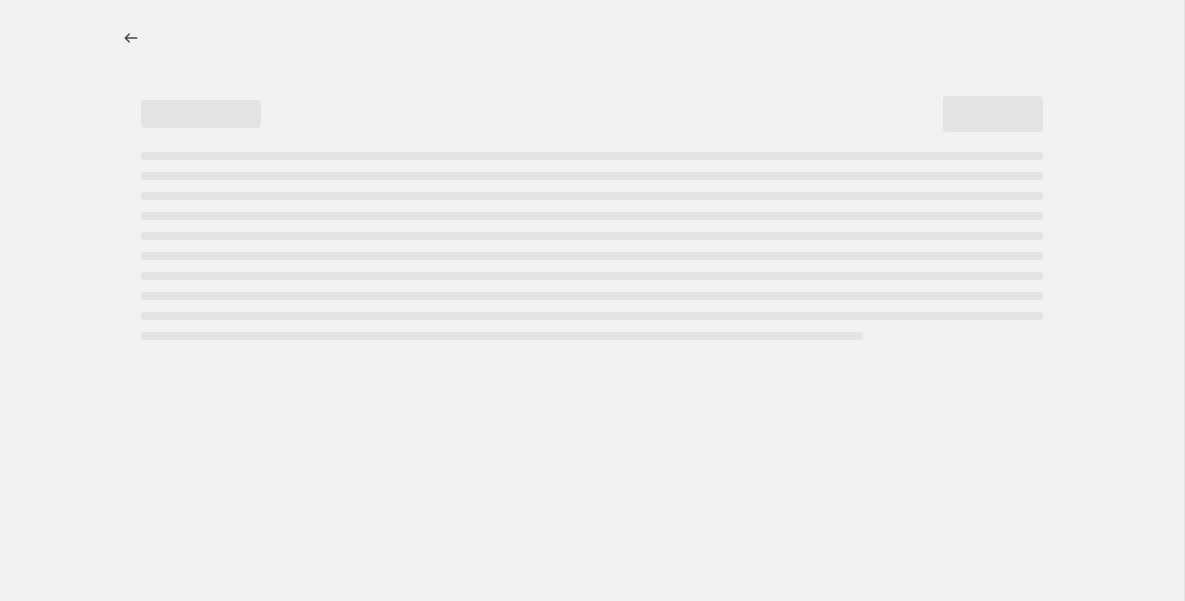 select on "percentage" 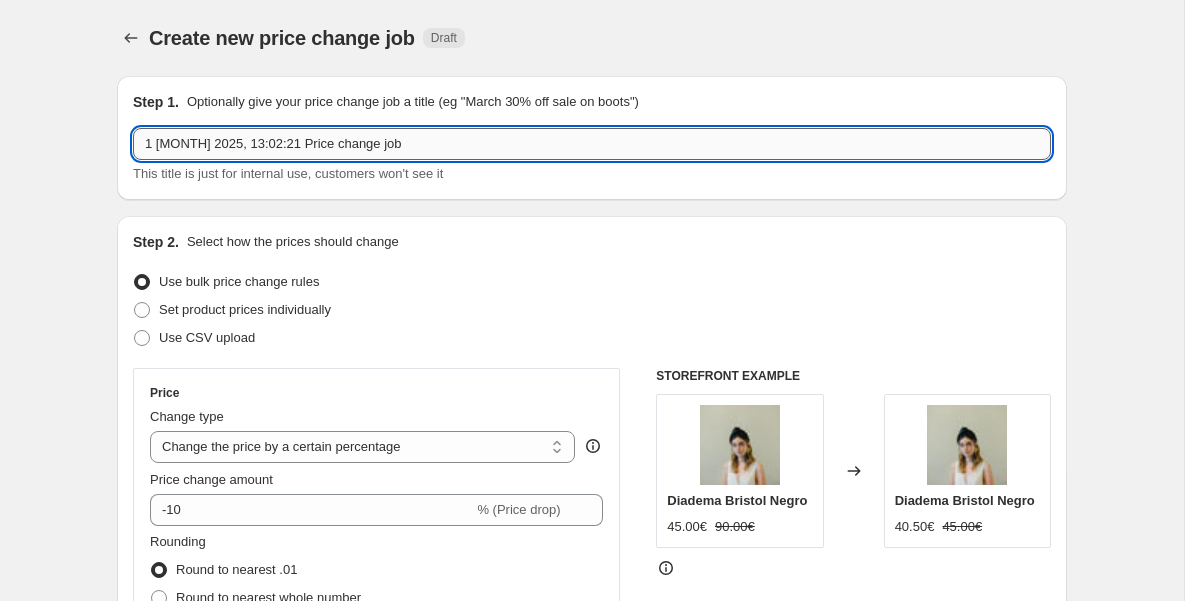 click on "1 ago 2025, 13:02:21 Price change job" at bounding box center [592, 144] 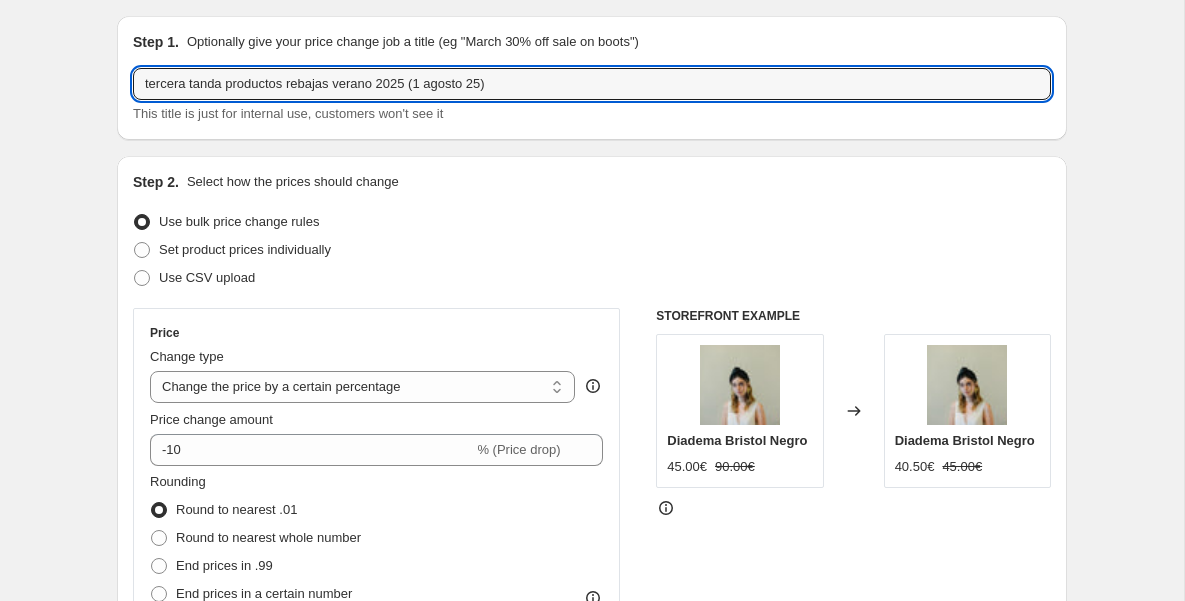 scroll, scrollTop: 88, scrollLeft: 0, axis: vertical 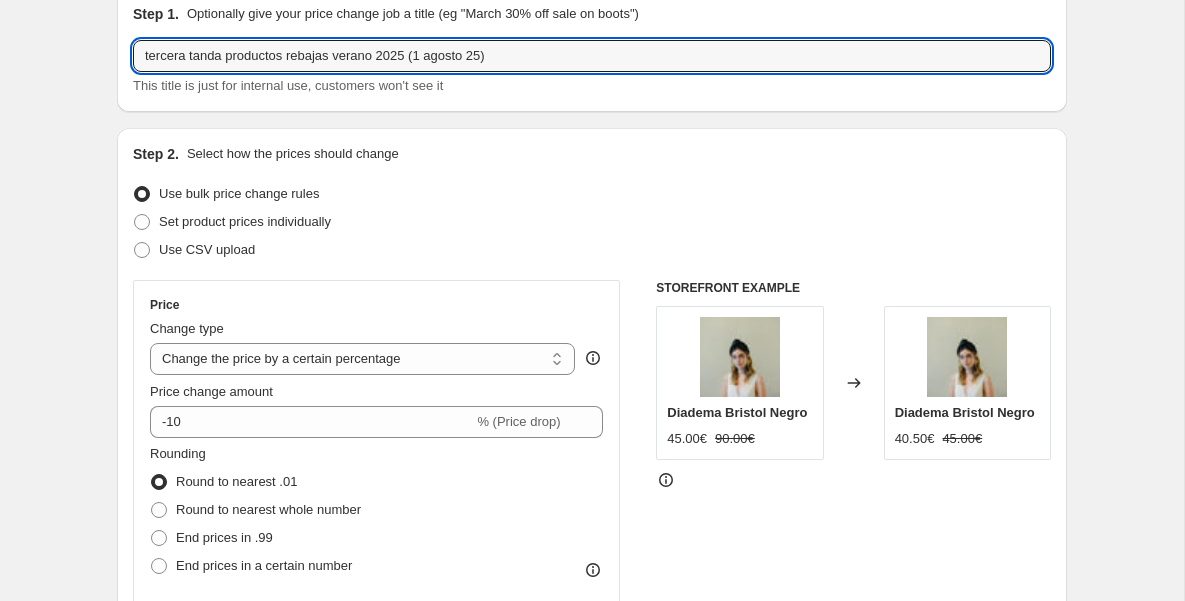 type on "tercera tanda productos rebajas verano 2025 (1 agosto 25)" 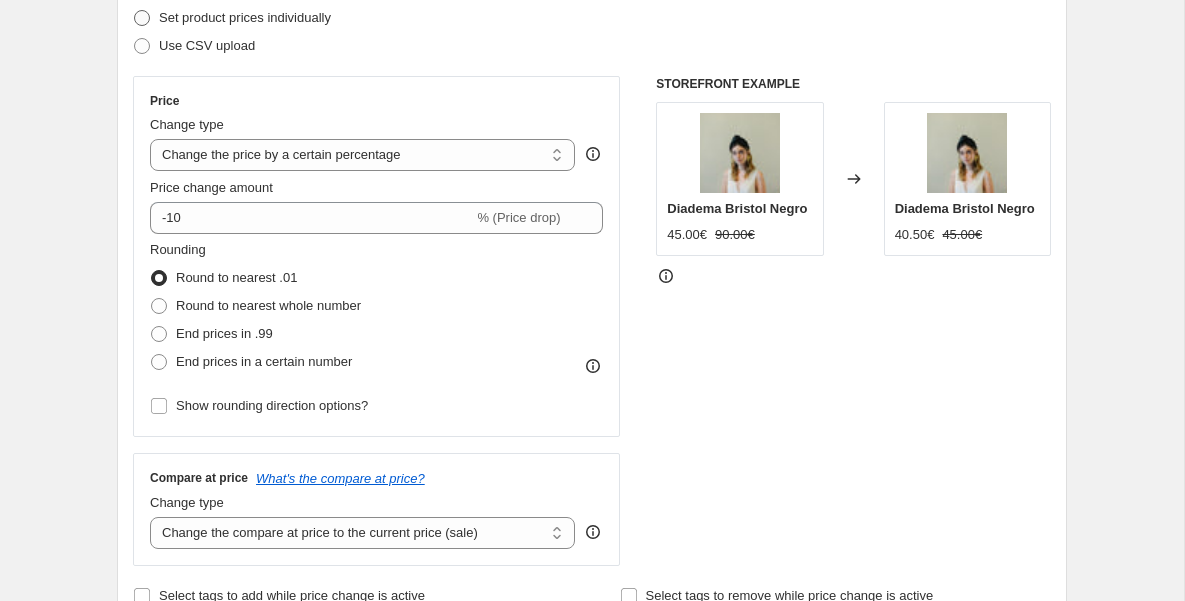 scroll, scrollTop: 296, scrollLeft: 0, axis: vertical 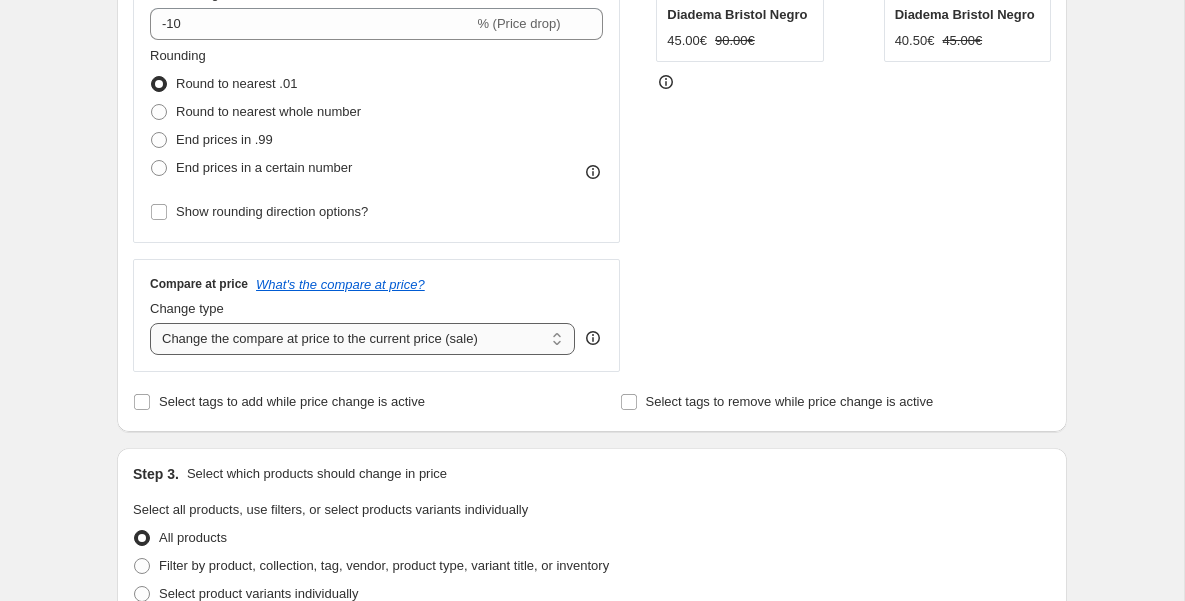 click on "Change the compare at price to the current price (sale) Change the compare at price to a certain amount Change the compare at price by a certain amount Change the compare at price by a certain percentage Change the compare at price by a certain amount relative to the actual price Change the compare at price by a certain percentage relative to the actual price Don't change the compare at price Remove the compare at price" at bounding box center [362, 339] 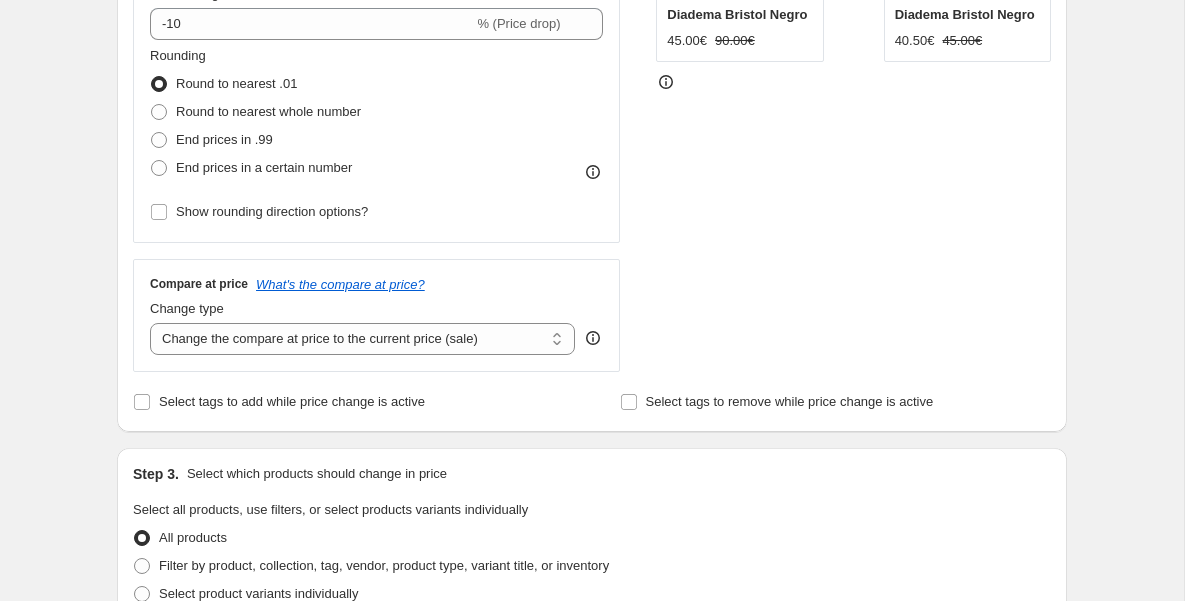 scroll, scrollTop: 577, scrollLeft: 0, axis: vertical 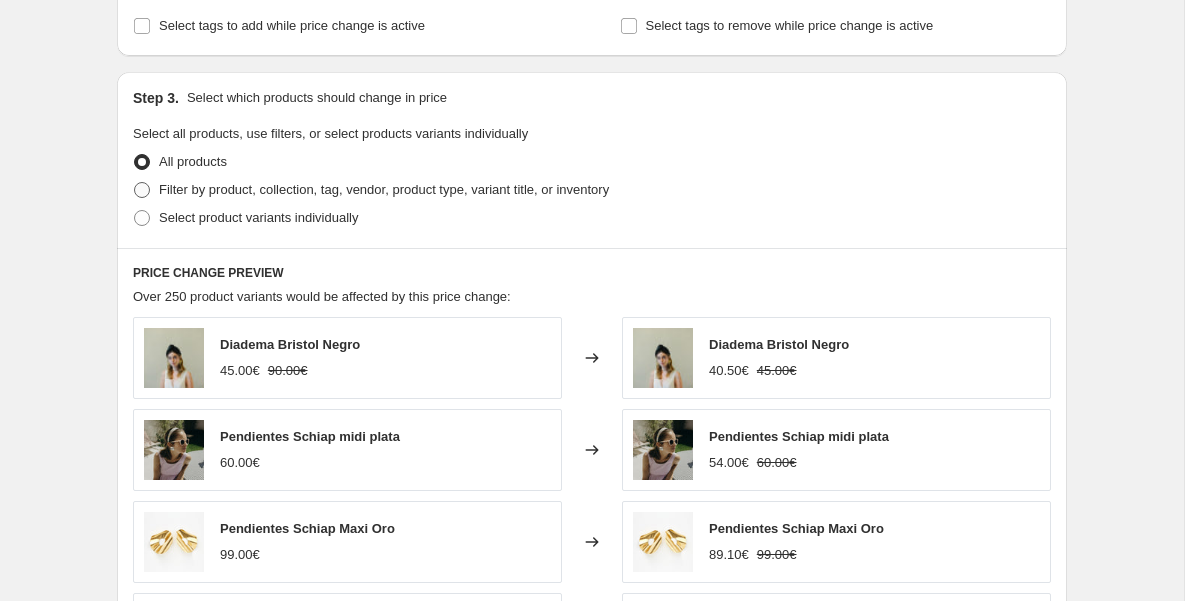 click on "Filter by product, collection, tag, vendor, product type, variant title, or inventory" at bounding box center [384, 189] 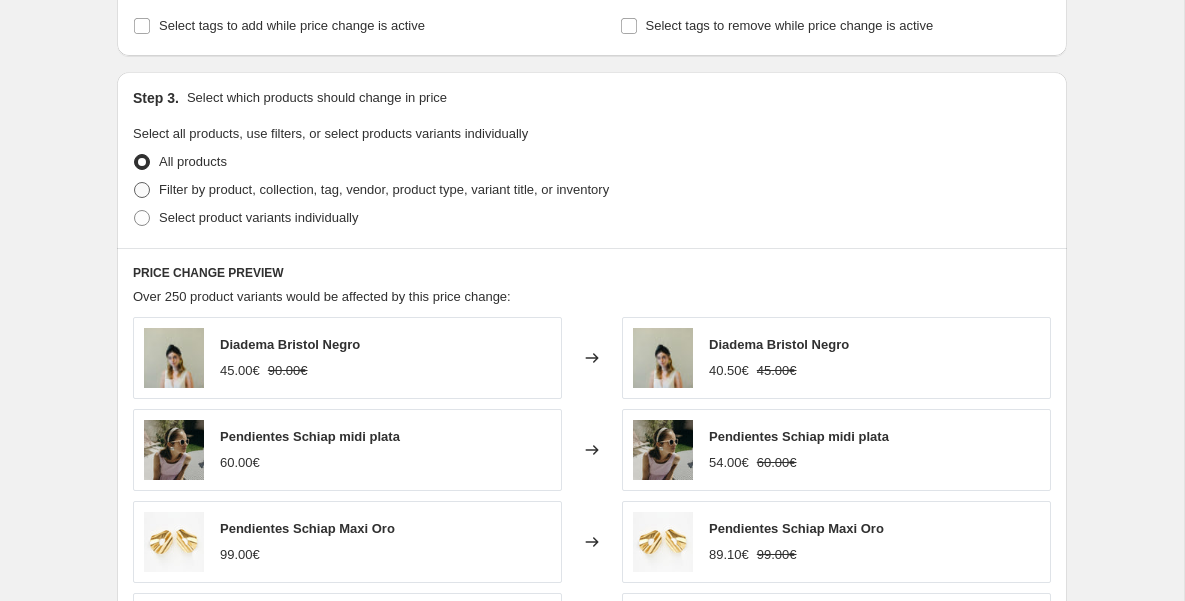radio on "true" 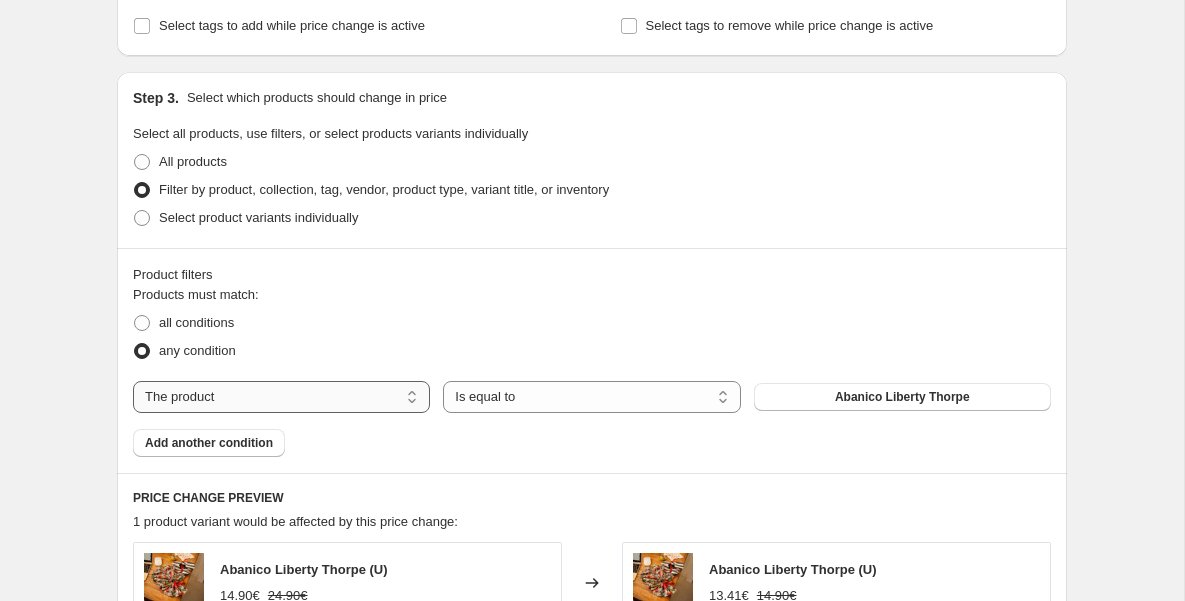 scroll, scrollTop: 971, scrollLeft: 0, axis: vertical 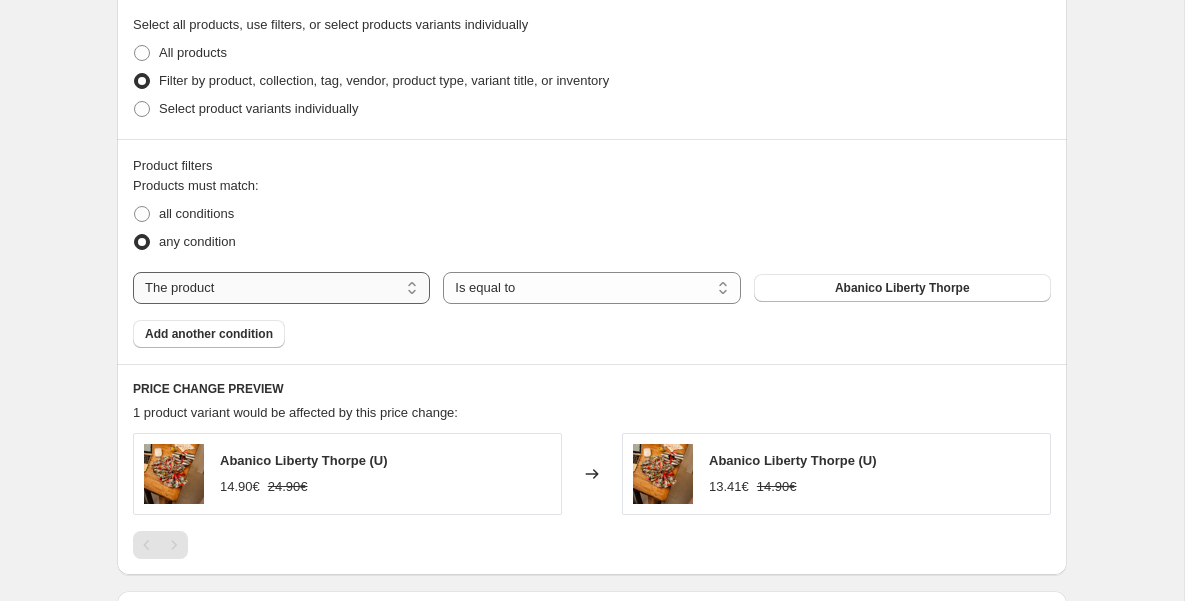 click on "The product The product's collection The product's tag The product's vendor The product's type The product's status The variant's title Inventory quantity" at bounding box center (281, 288) 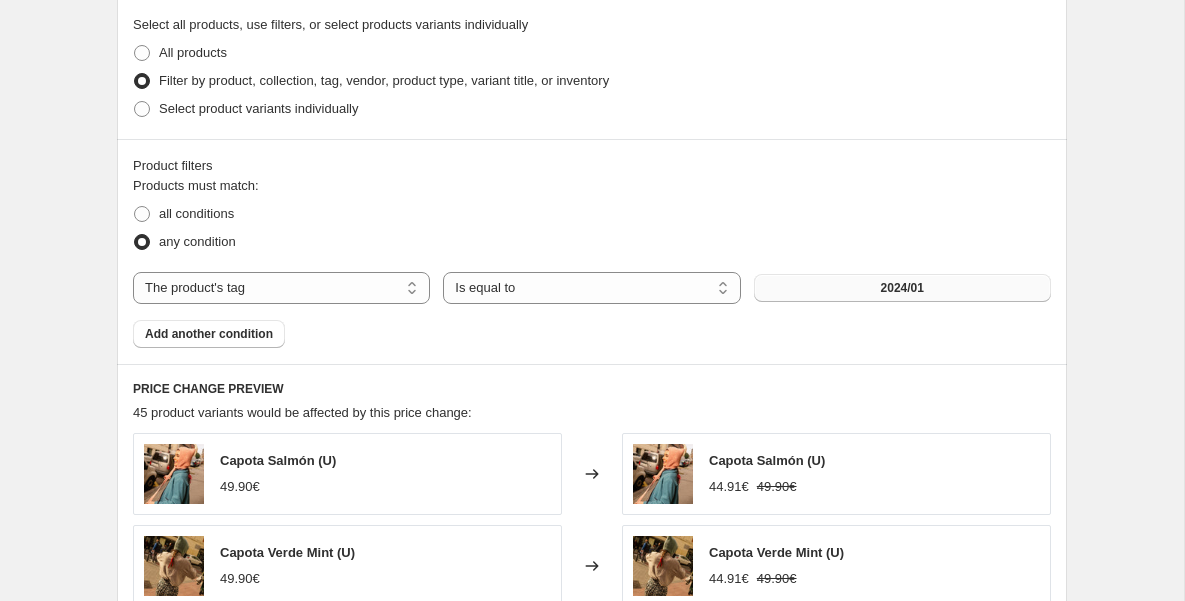 click on "2024/01" at bounding box center (902, 288) 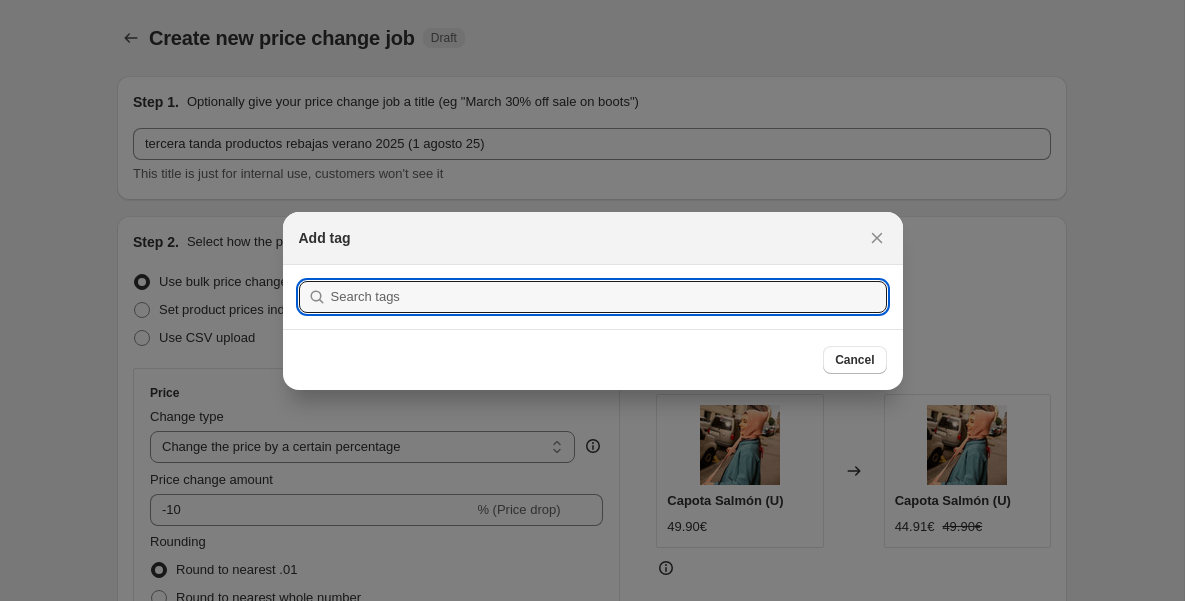 scroll, scrollTop: 971, scrollLeft: 0, axis: vertical 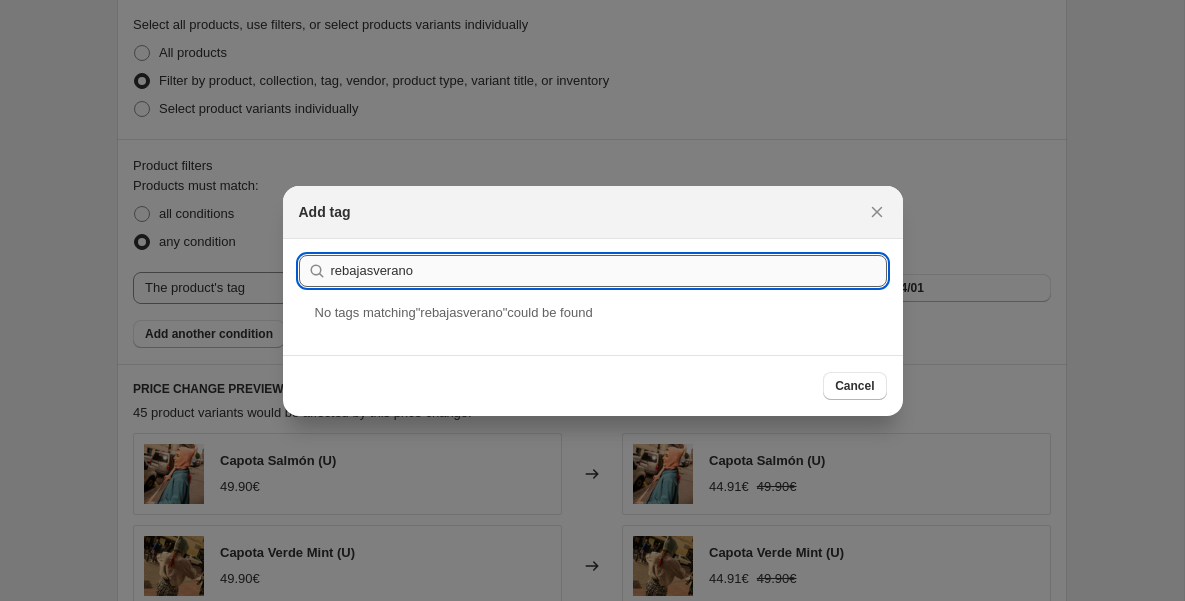 click on "rebajasverano" at bounding box center [609, 271] 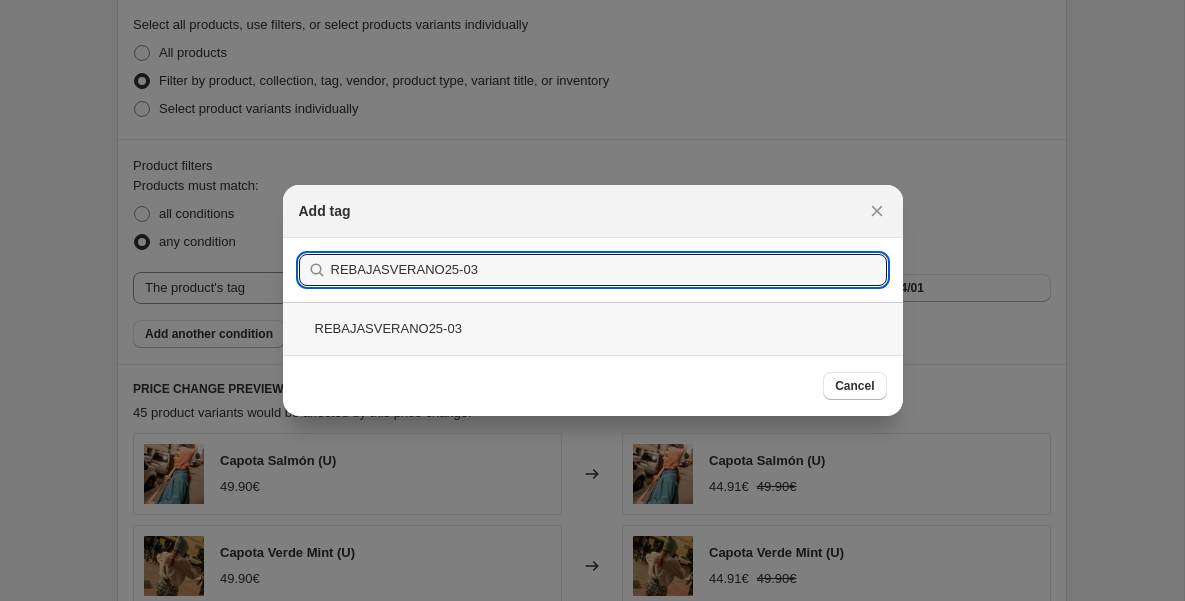 type on "REBAJASVERANO25-03" 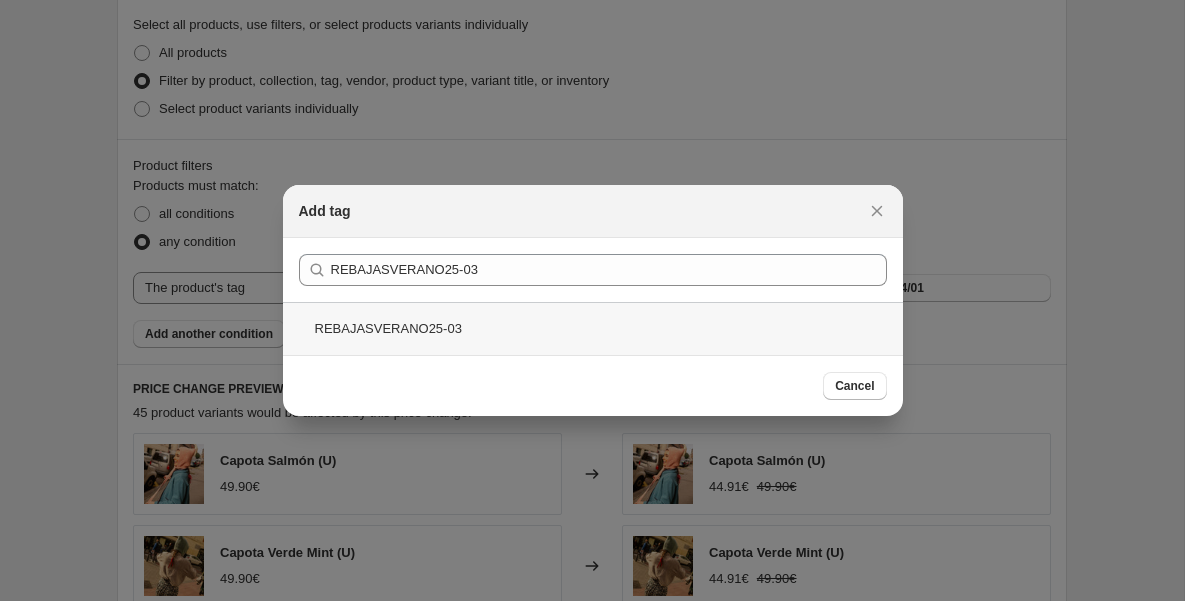 click on "REBAJASVERANO25-03" at bounding box center [593, 328] 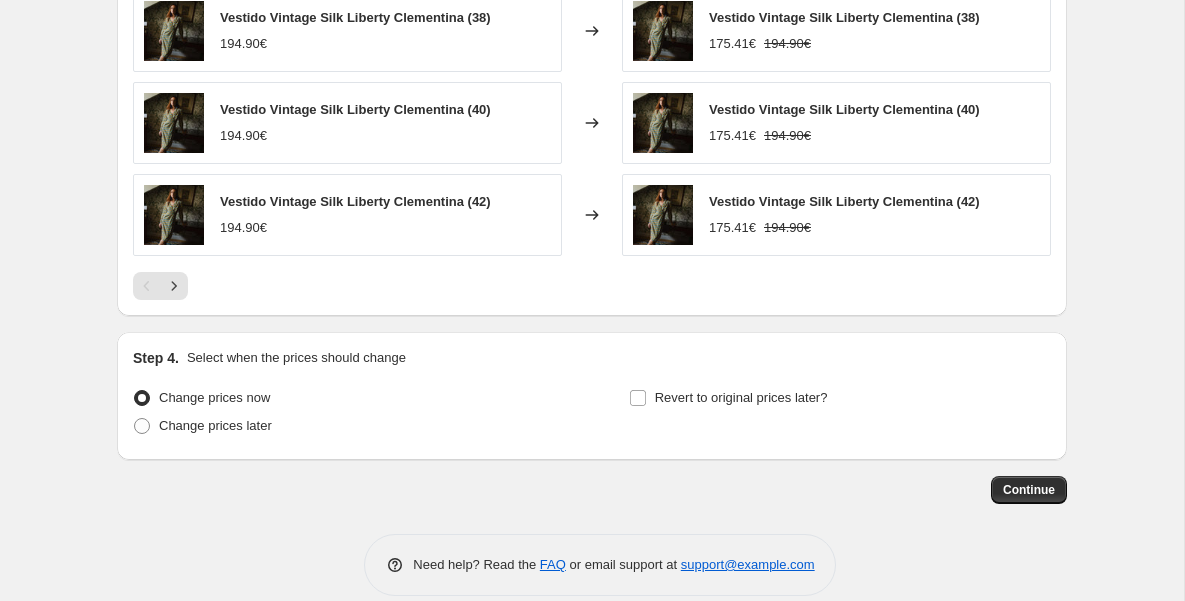 scroll, scrollTop: 1623, scrollLeft: 0, axis: vertical 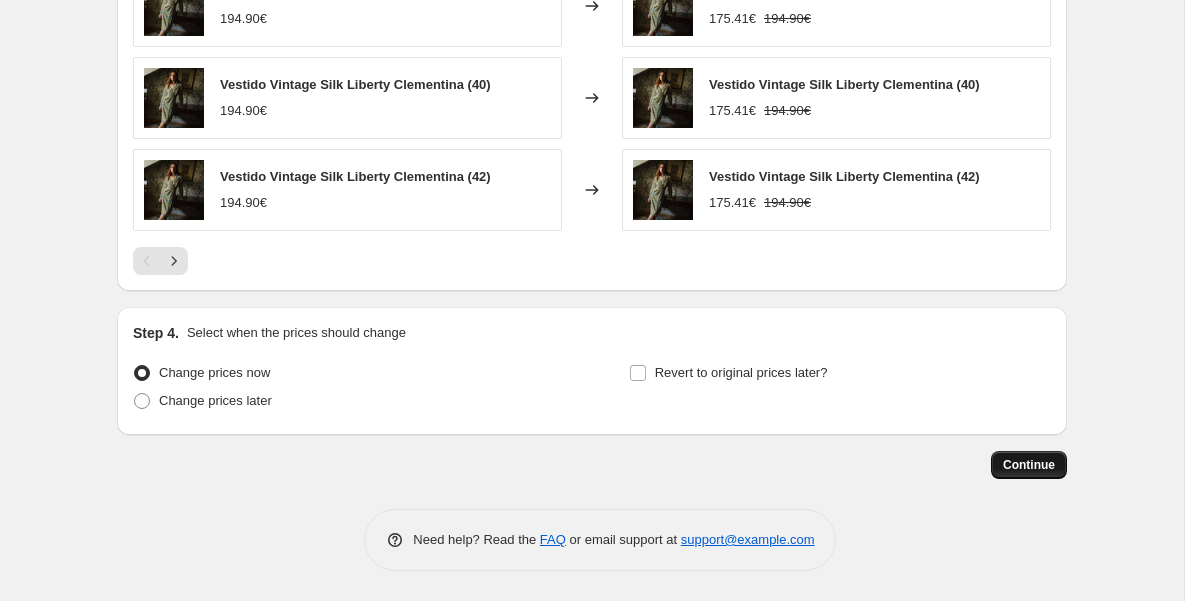 click on "Continue" at bounding box center [1029, 465] 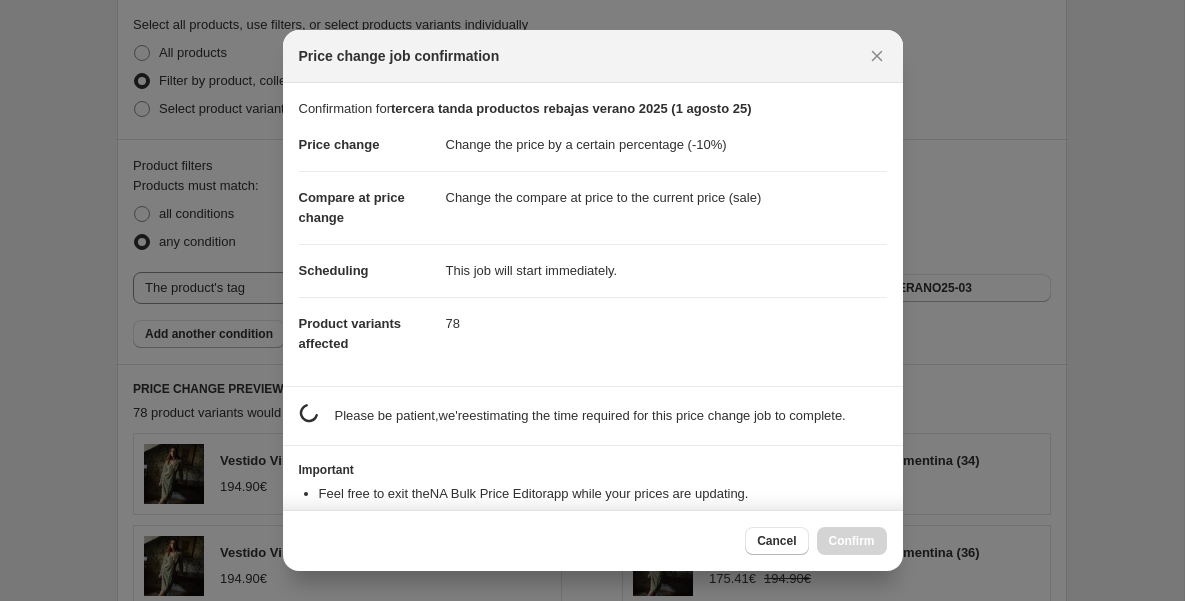 scroll, scrollTop: 1623, scrollLeft: 0, axis: vertical 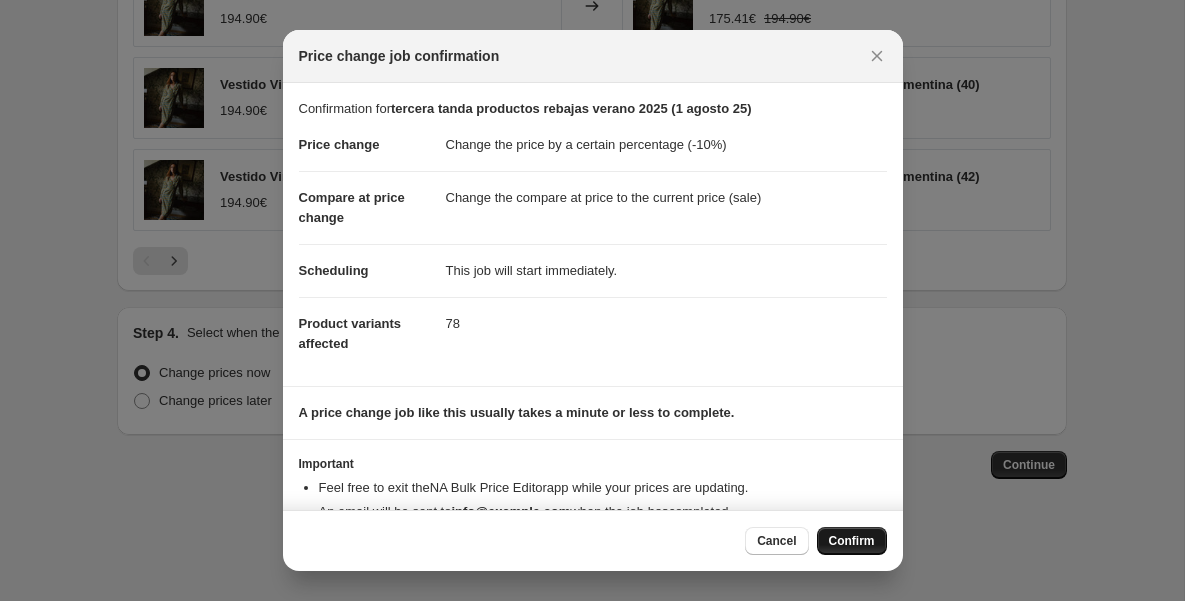 click on "Confirm" at bounding box center (852, 541) 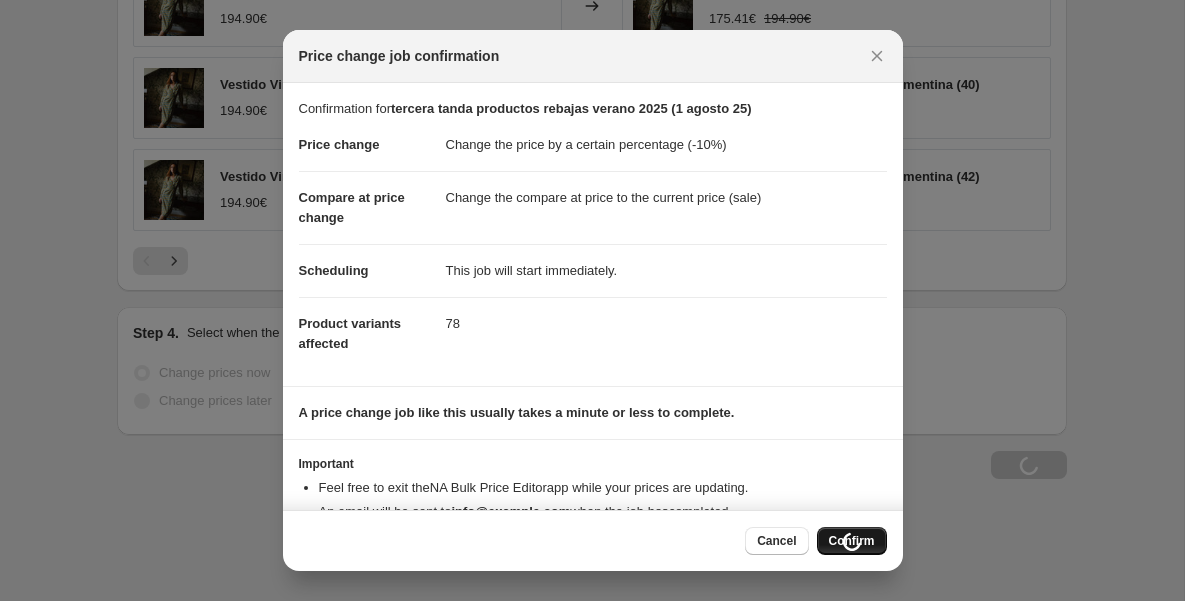 scroll, scrollTop: 1691, scrollLeft: 0, axis: vertical 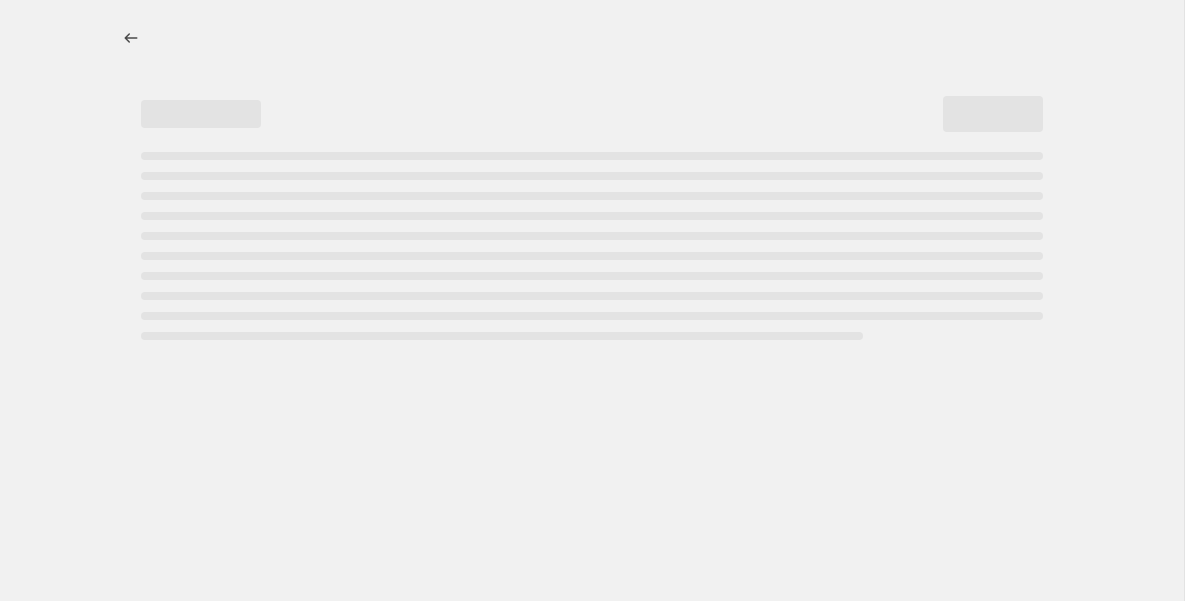 select on "percentage" 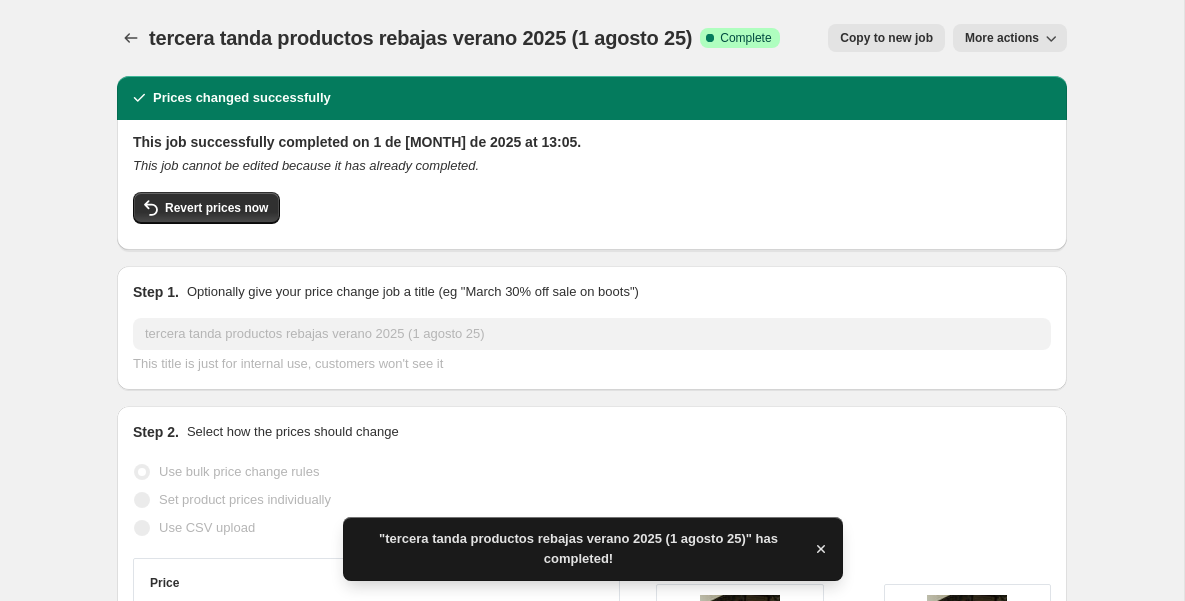 click 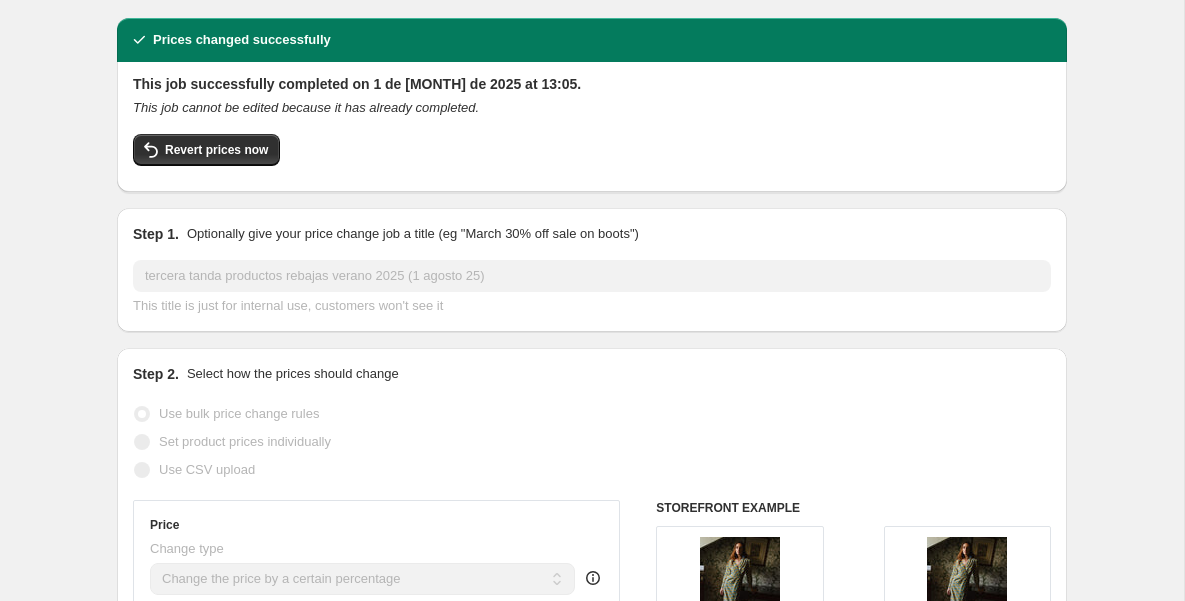 scroll, scrollTop: 64, scrollLeft: 0, axis: vertical 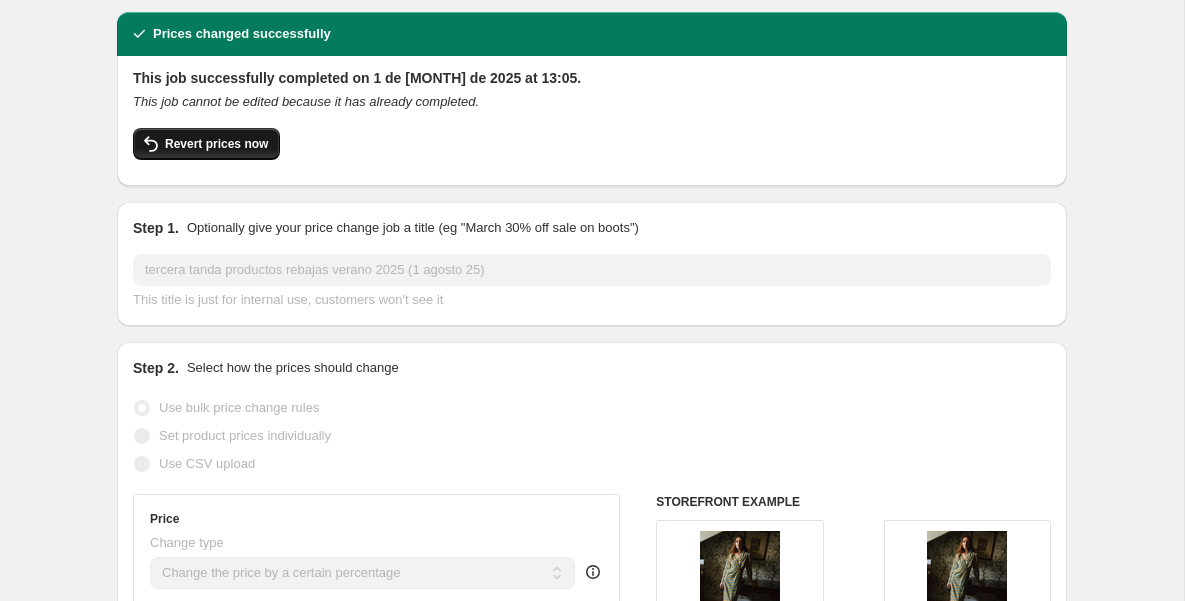click on "Revert prices now" at bounding box center [216, 144] 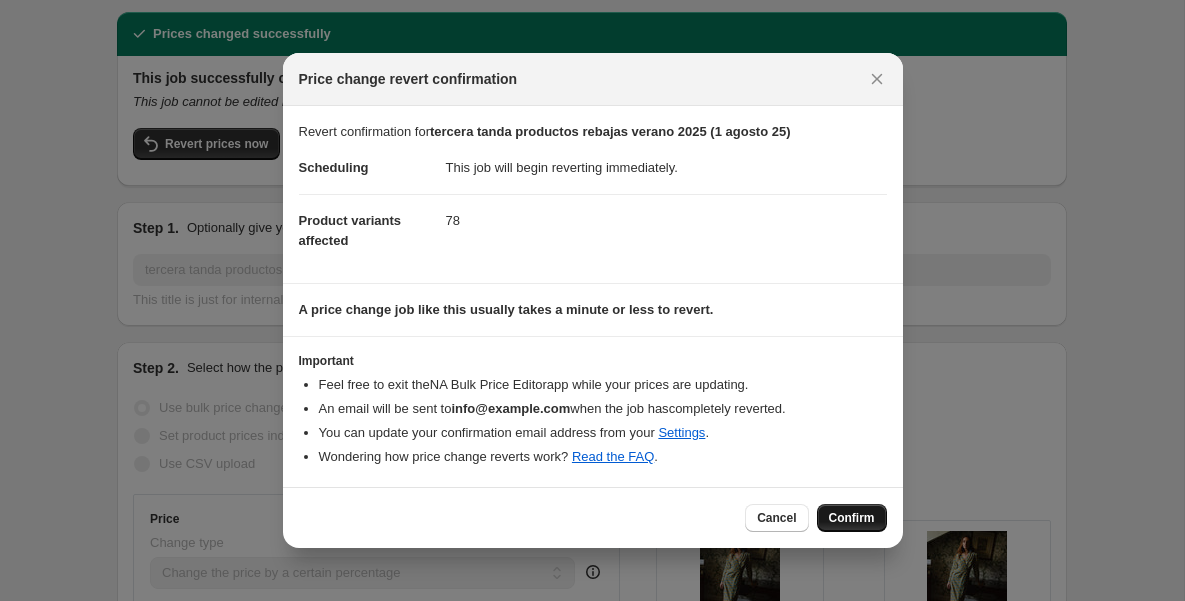 click on "Confirm" at bounding box center (852, 518) 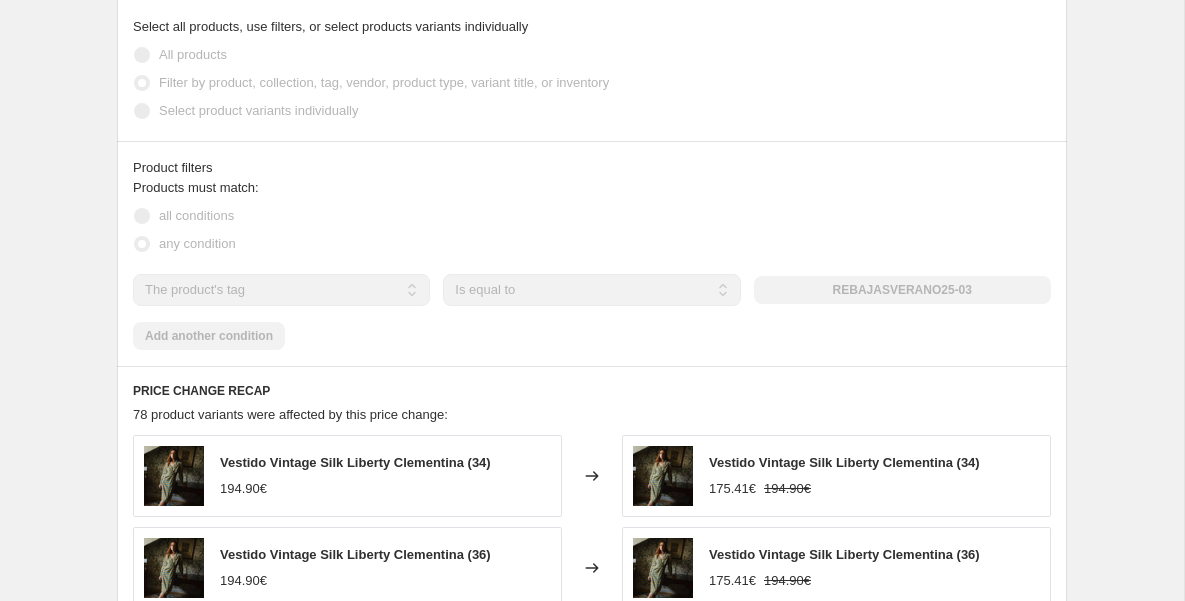 scroll, scrollTop: 0, scrollLeft: 0, axis: both 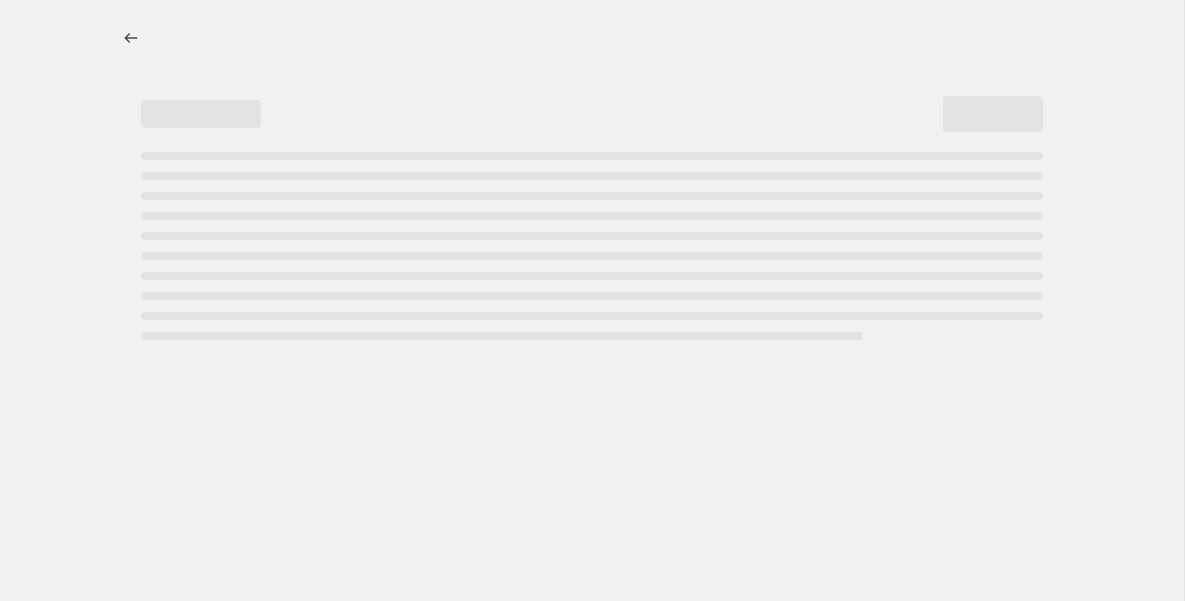 select on "percentage" 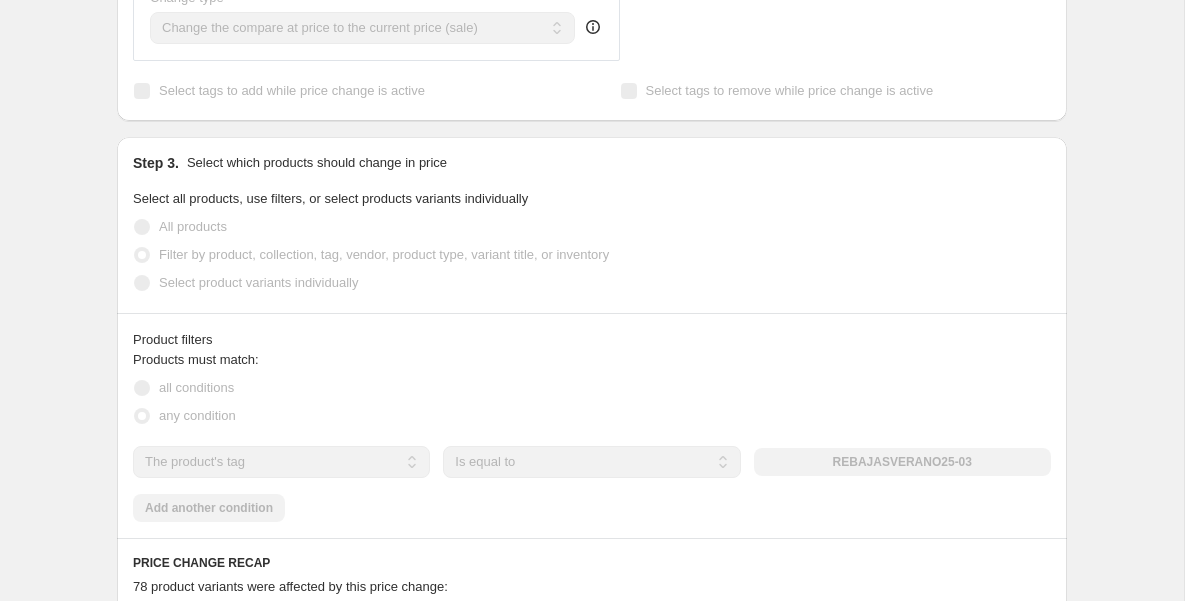 scroll, scrollTop: 0, scrollLeft: 0, axis: both 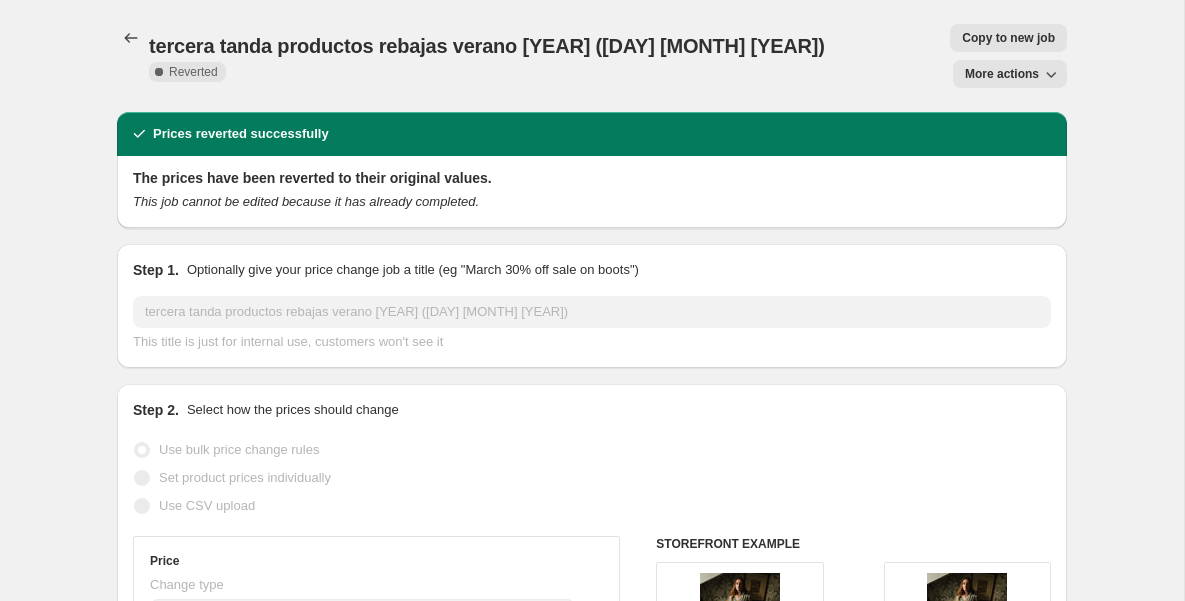 click on "More actions" at bounding box center (1002, 74) 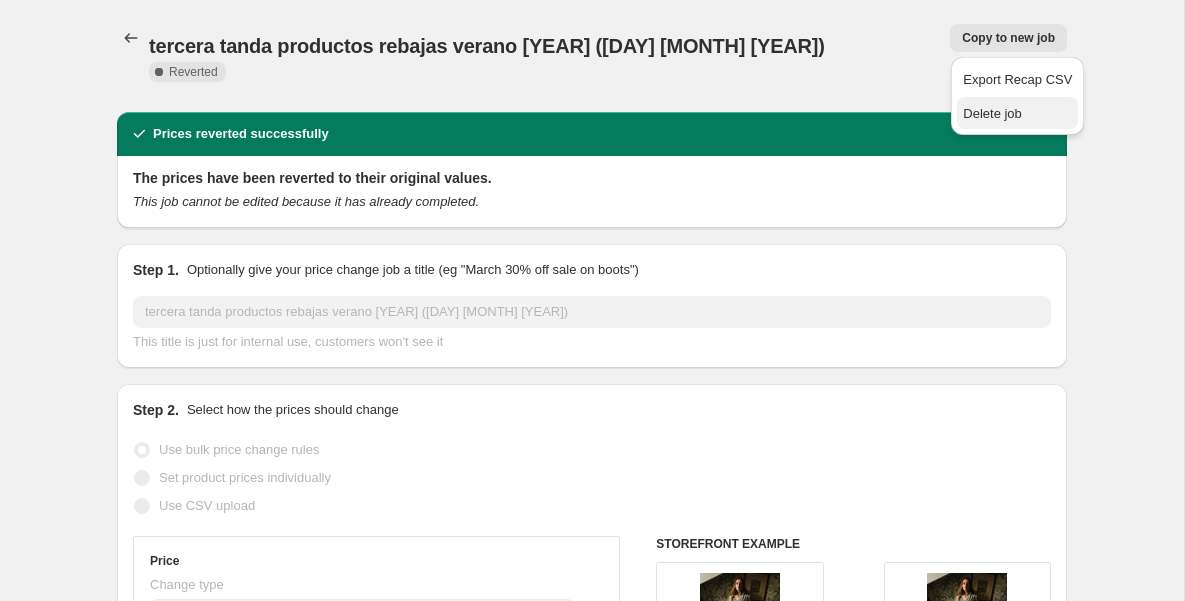 click on "Delete job" at bounding box center [992, 113] 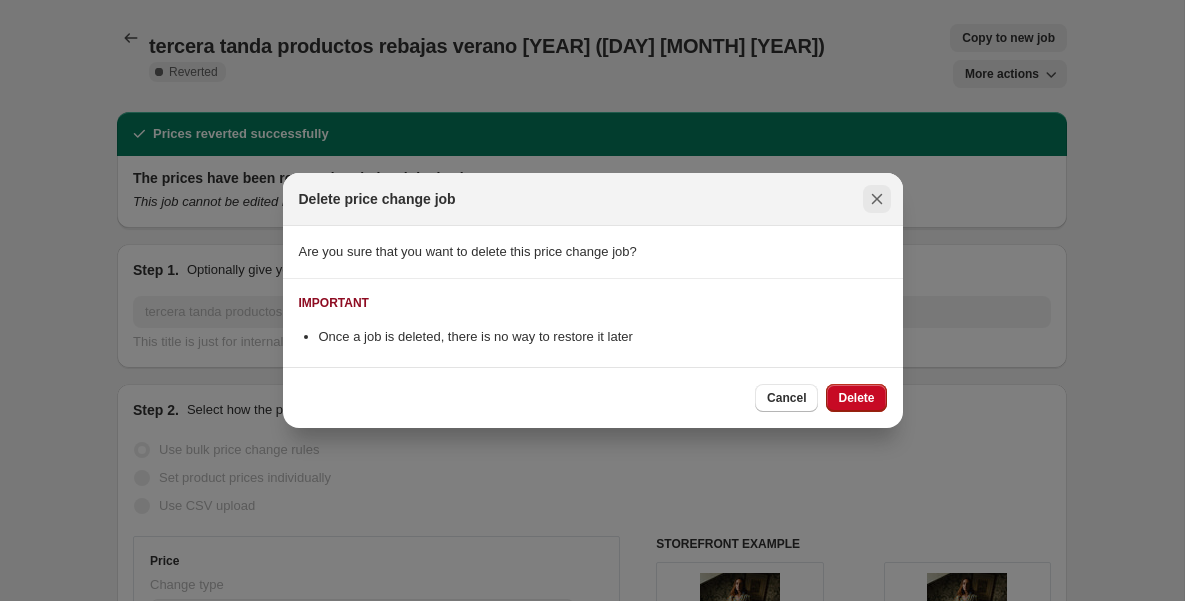 click 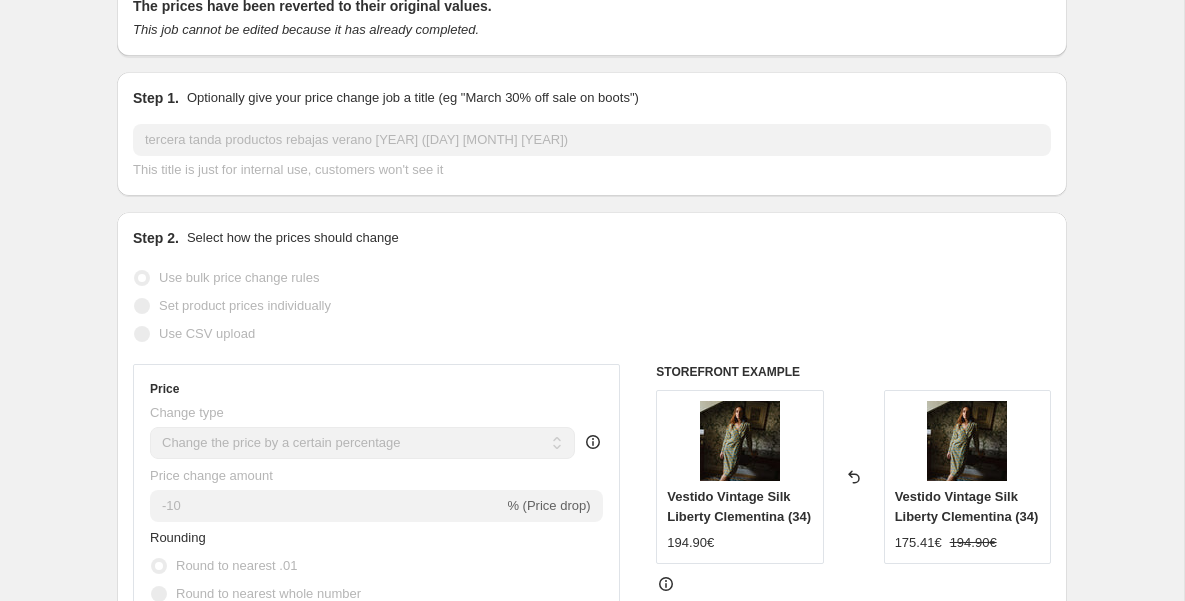 scroll, scrollTop: 0, scrollLeft: 0, axis: both 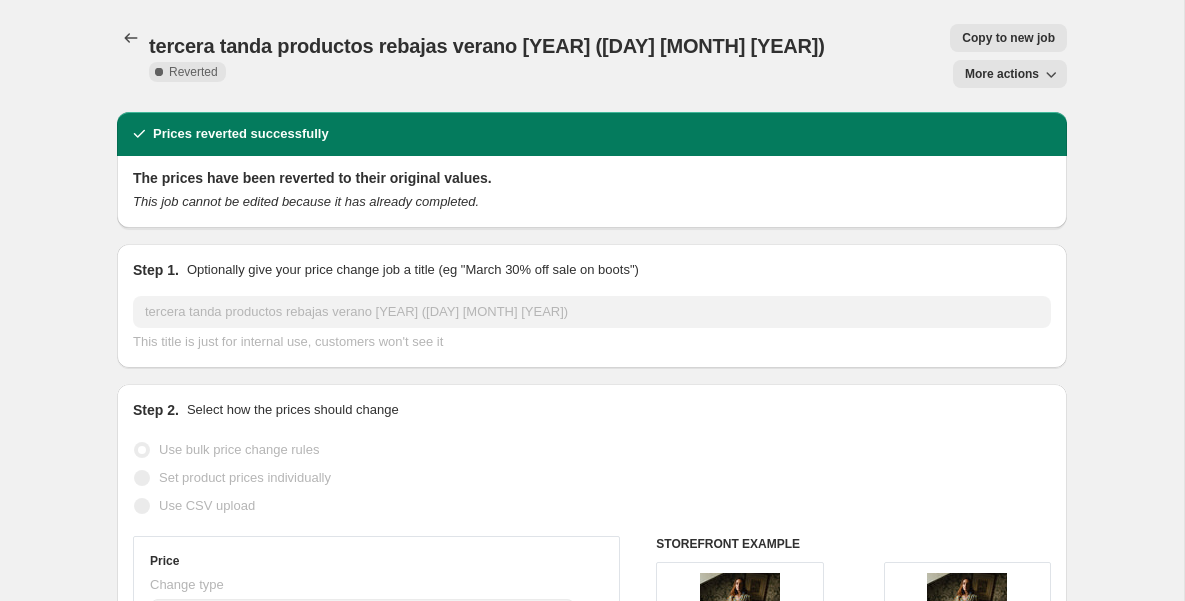 click on "More actions" at bounding box center [1002, 74] 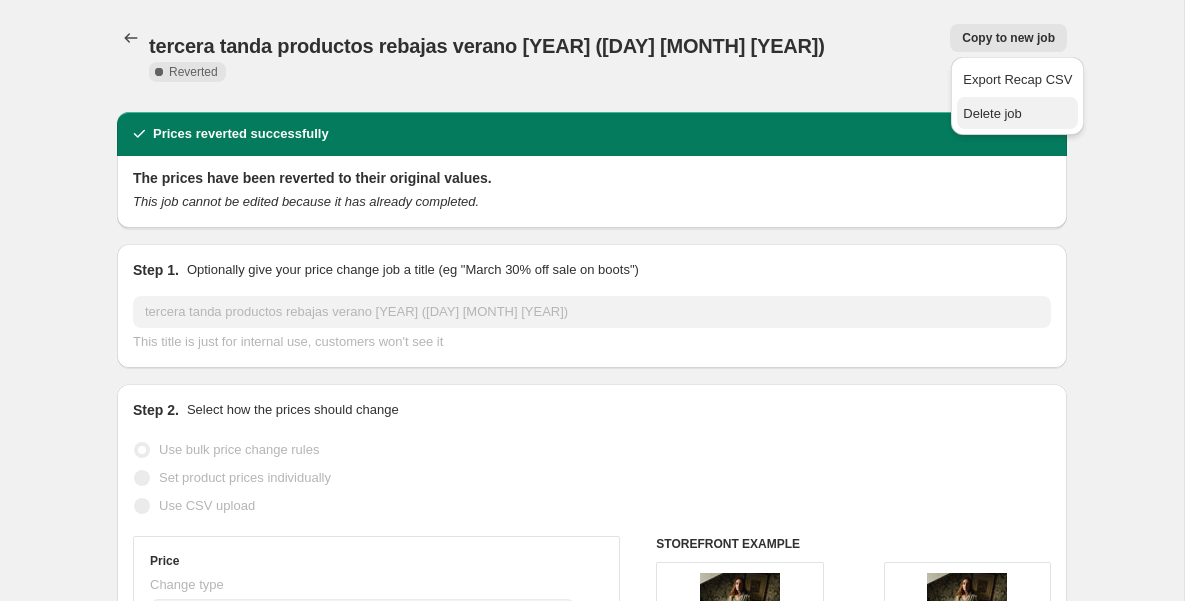 click on "Delete job" at bounding box center (992, 113) 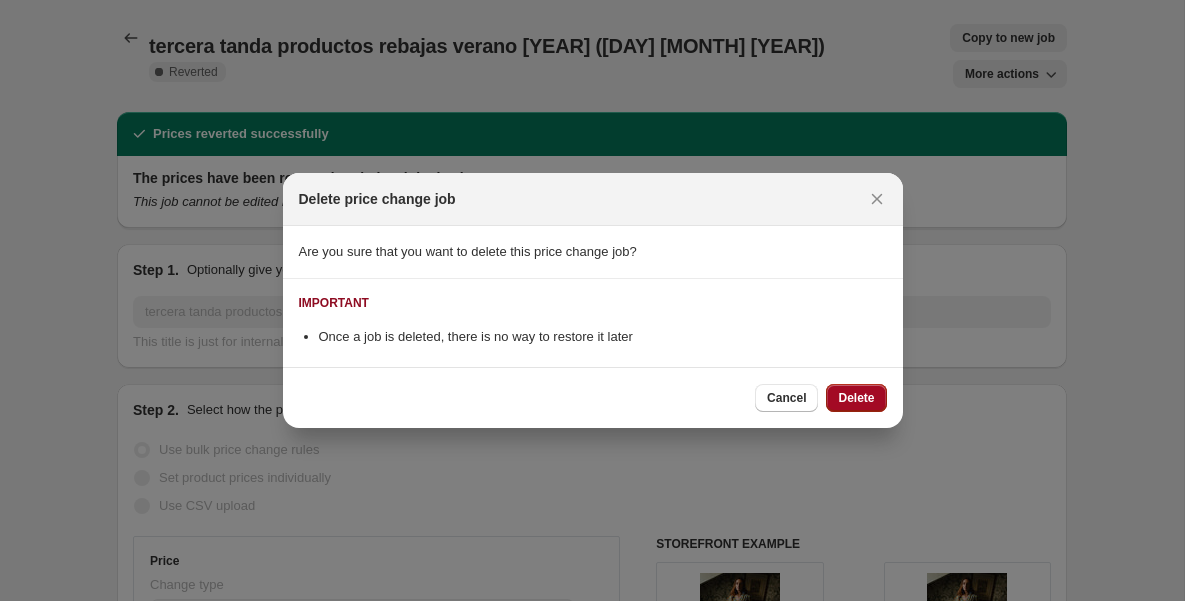 click on "Delete" at bounding box center (856, 398) 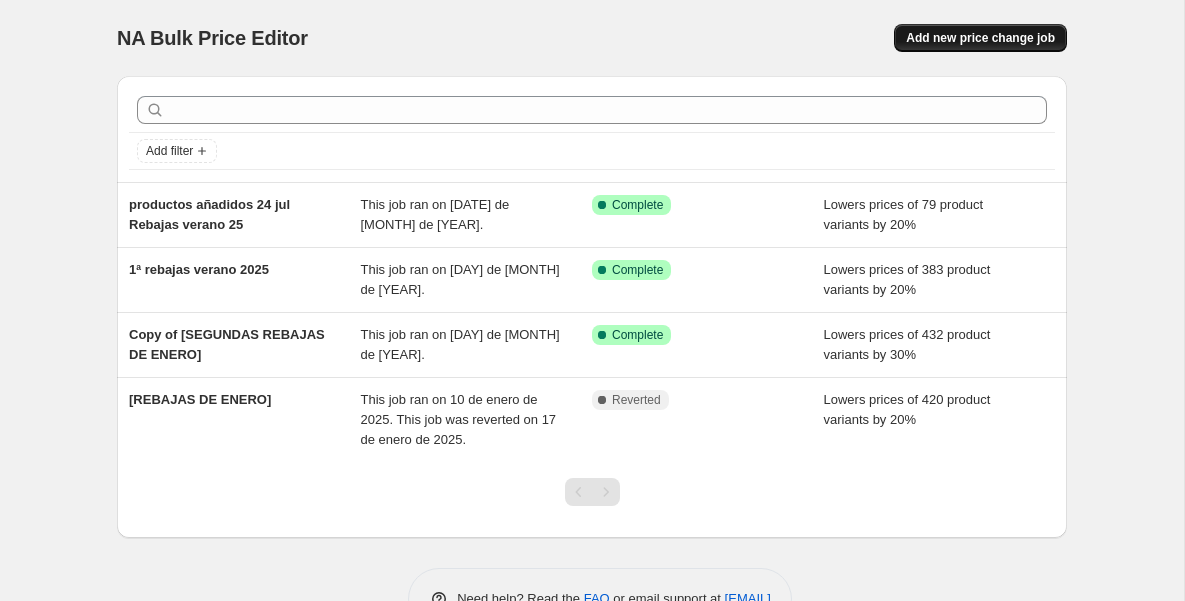 click on "Add new price change job" at bounding box center (980, 38) 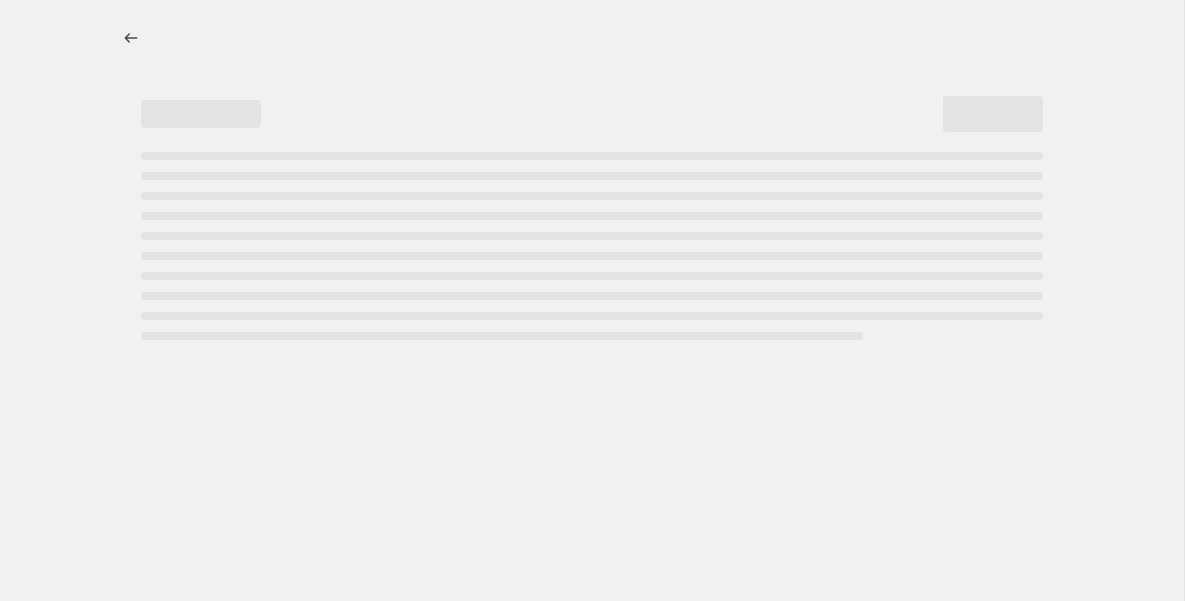 select on "percentage" 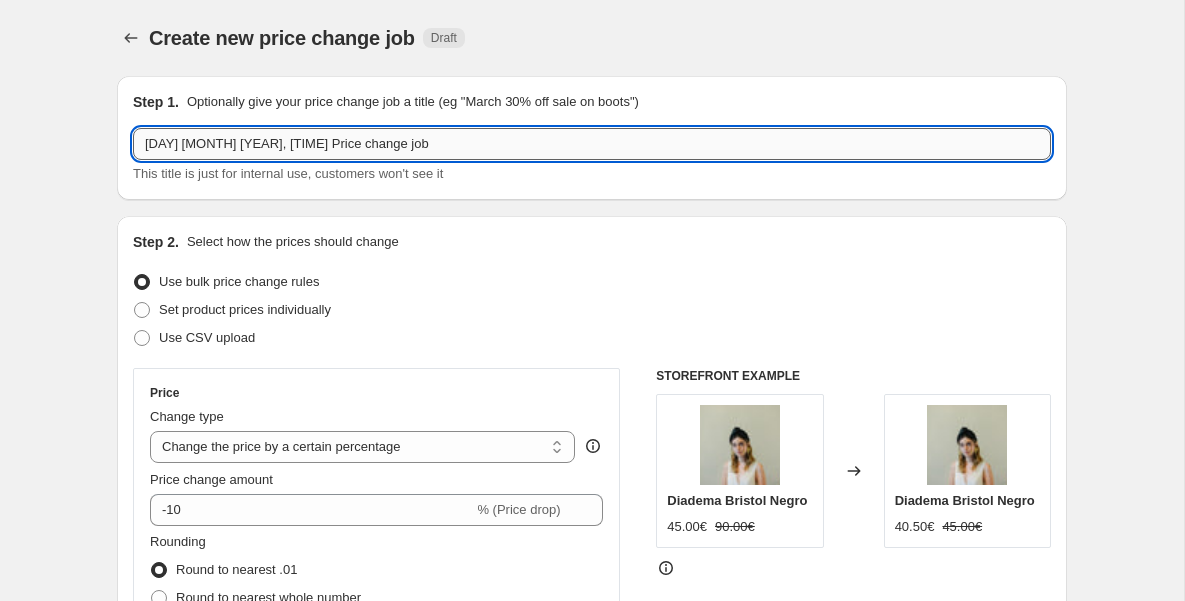 click on "[DAY] [MONTH] [YEAR], [TIME] Price change job" at bounding box center [592, 144] 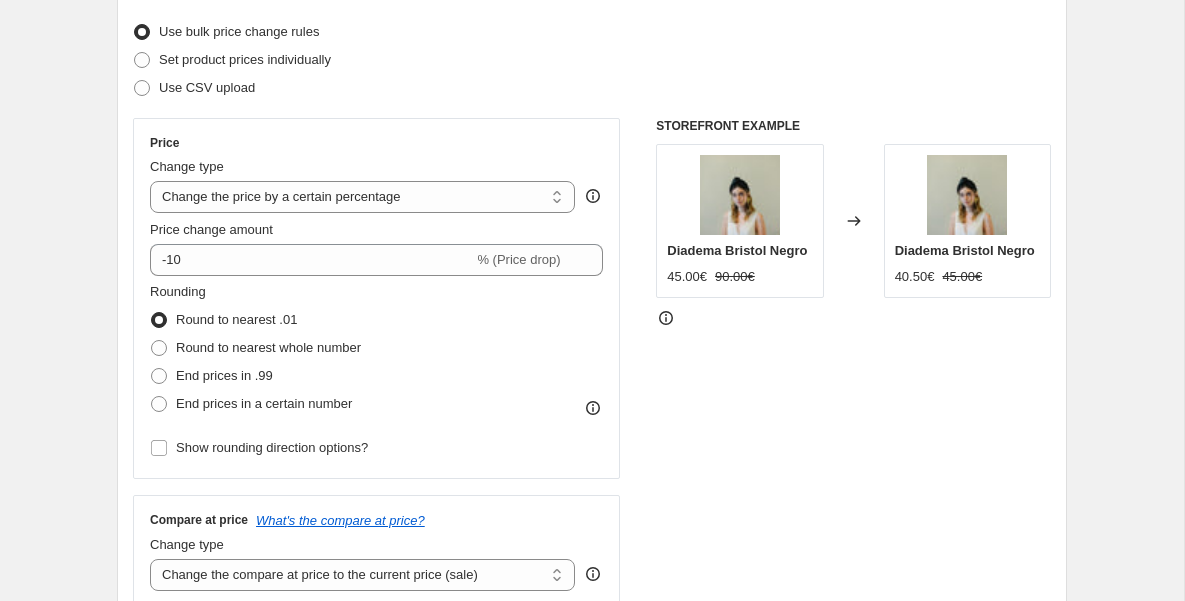 scroll, scrollTop: 264, scrollLeft: 0, axis: vertical 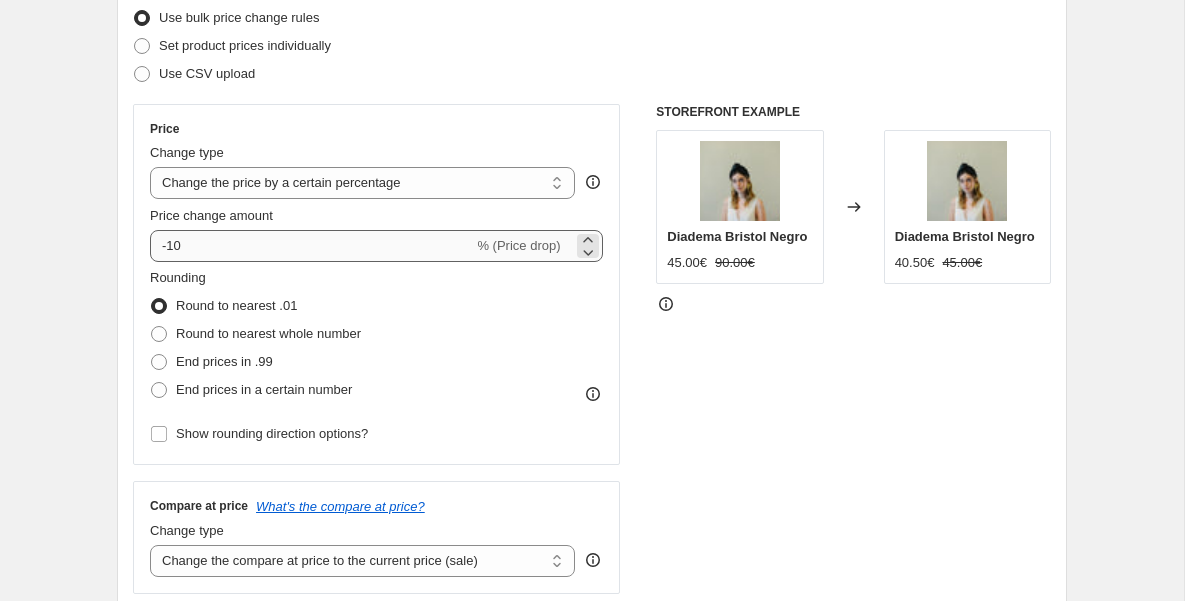 type on "tercera tanda productos rebajas verano [YEAR] ([DAY] [MONTH] [YEAR])" 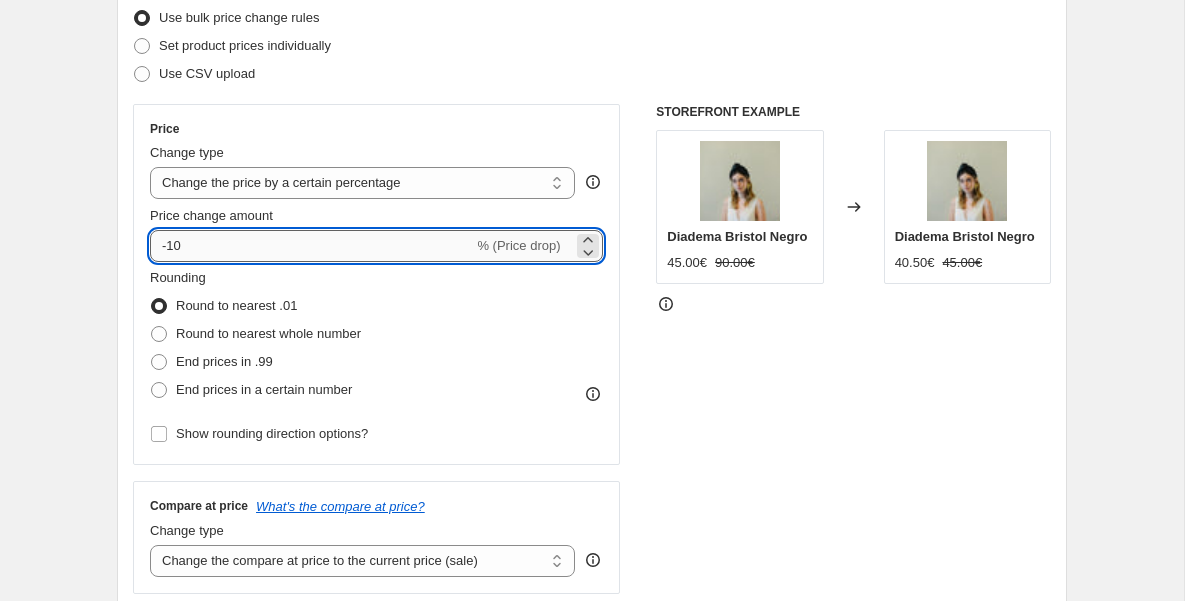click on "-10" at bounding box center [311, 246] 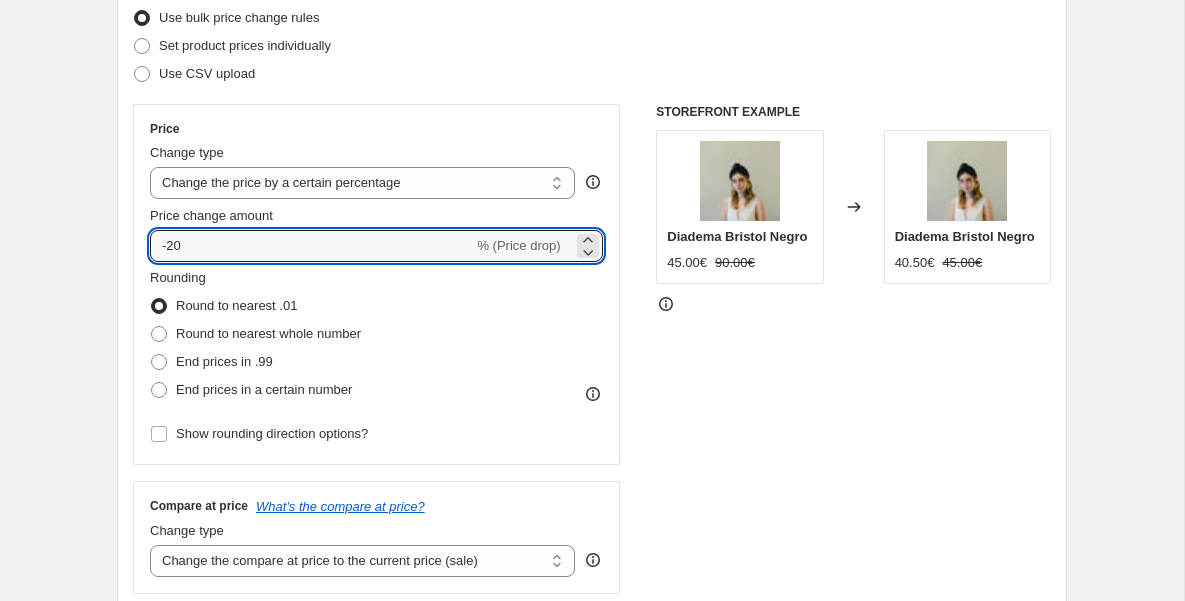type on "-20" 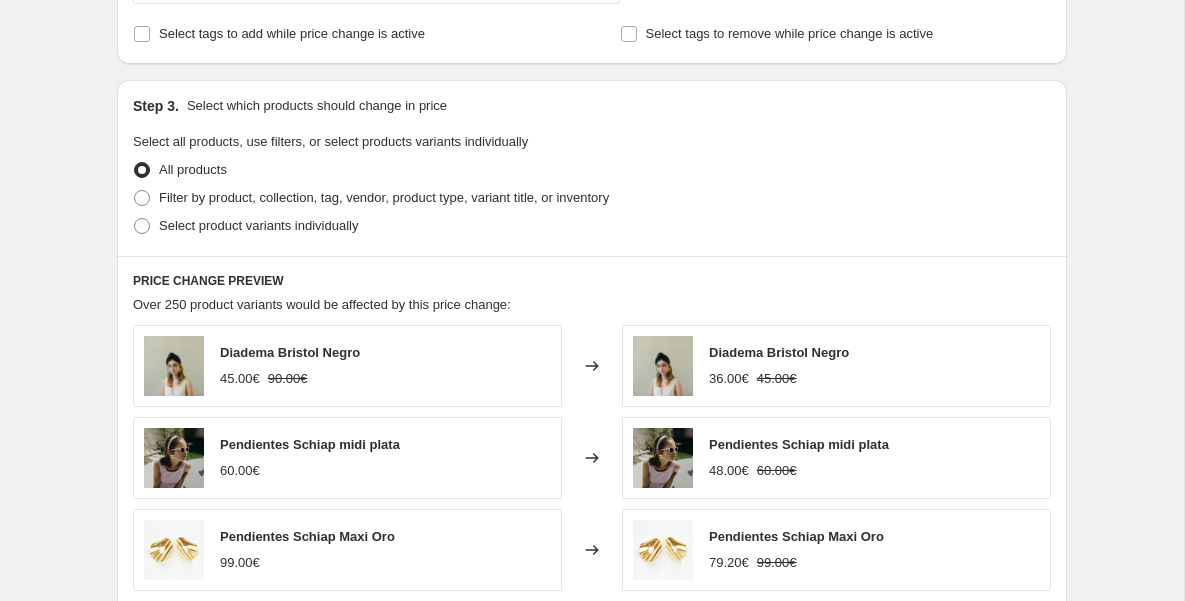 scroll, scrollTop: 873, scrollLeft: 0, axis: vertical 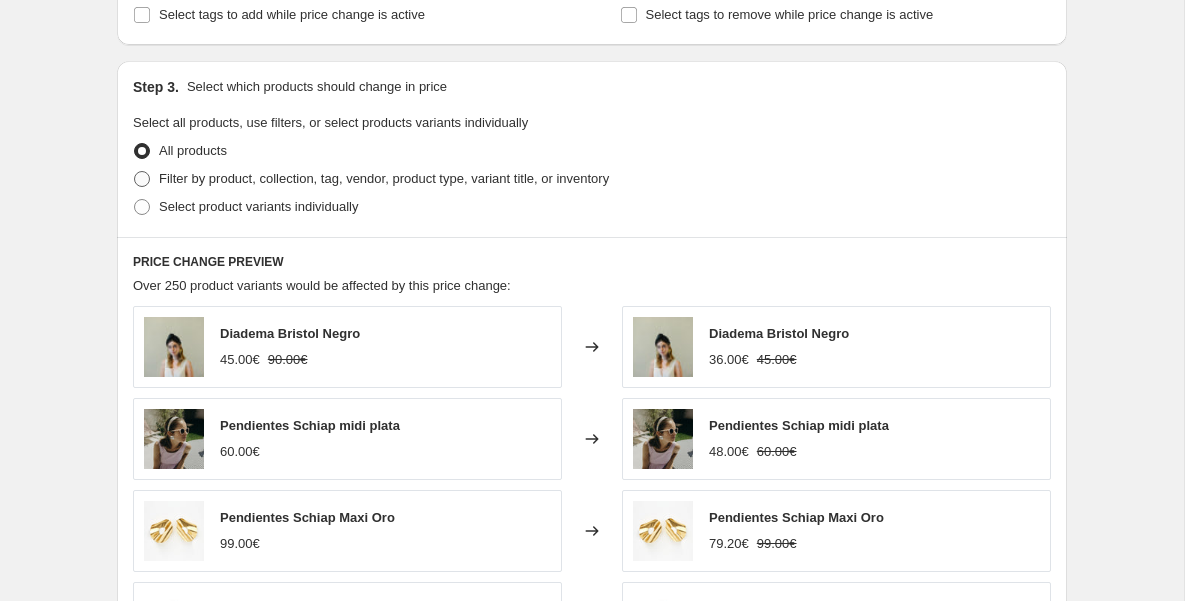 click at bounding box center (142, 179) 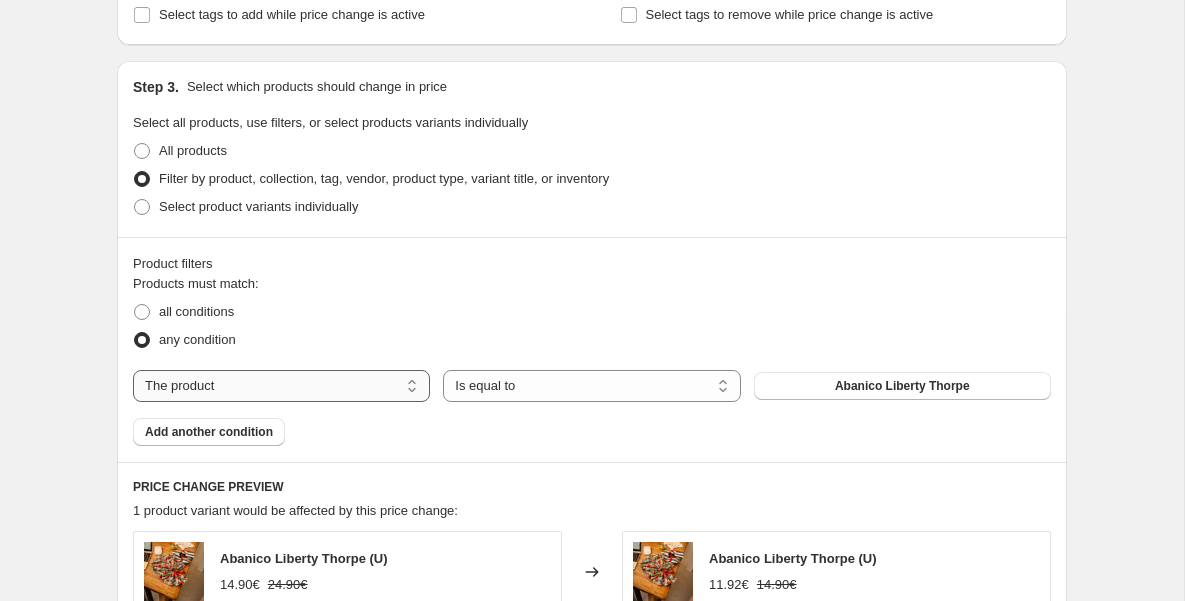 click on "The product The product's collection The product's tag The product's vendor The product's type The product's status The variant's title Inventory quantity" at bounding box center (281, 386) 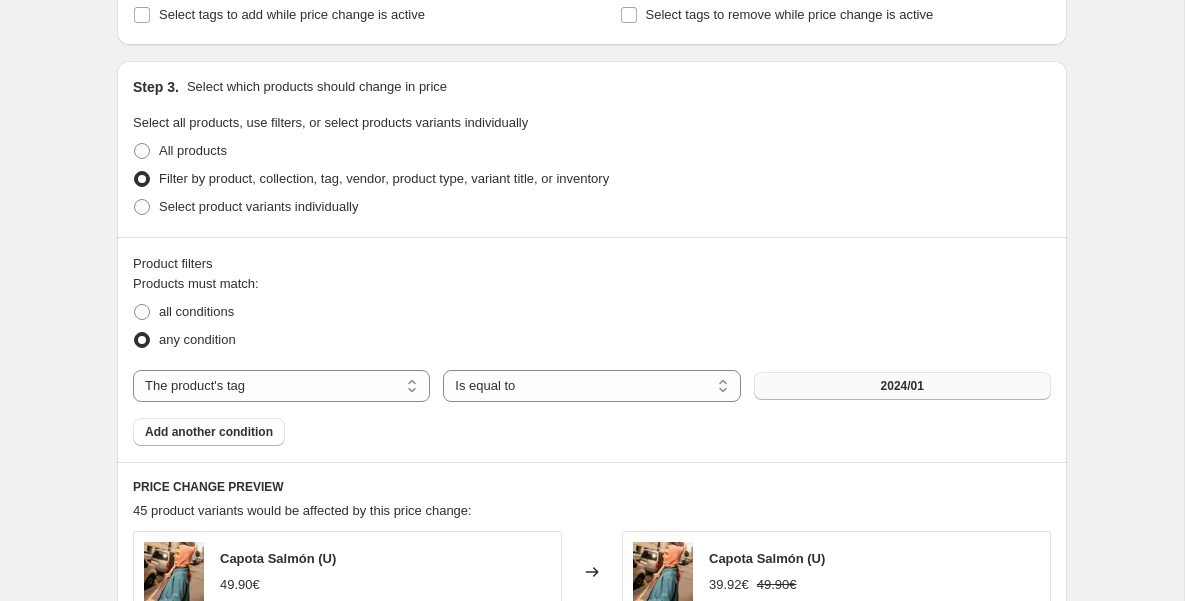 click on "2024/01" at bounding box center (902, 386) 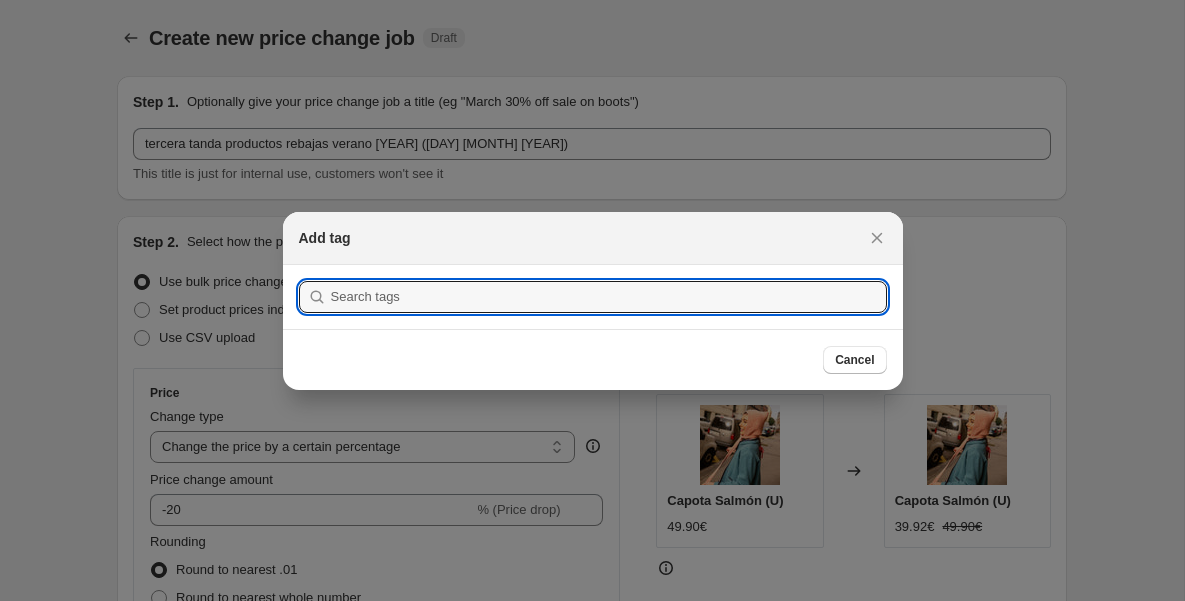 scroll, scrollTop: 0, scrollLeft: 0, axis: both 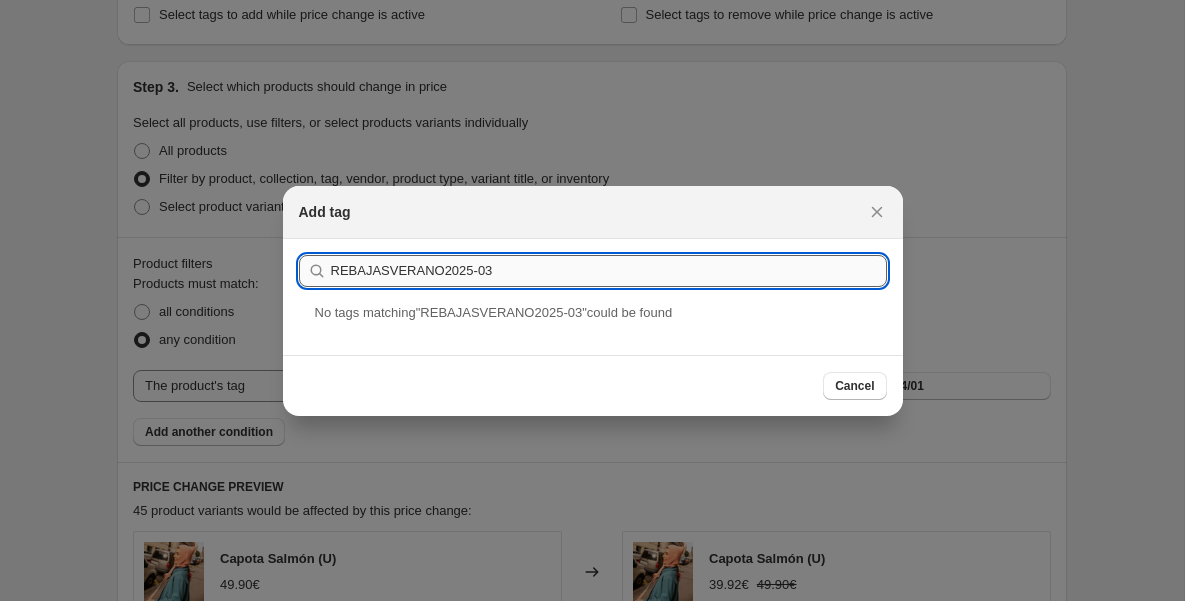 click on "REBAJASVERANO2025-03" at bounding box center [609, 271] 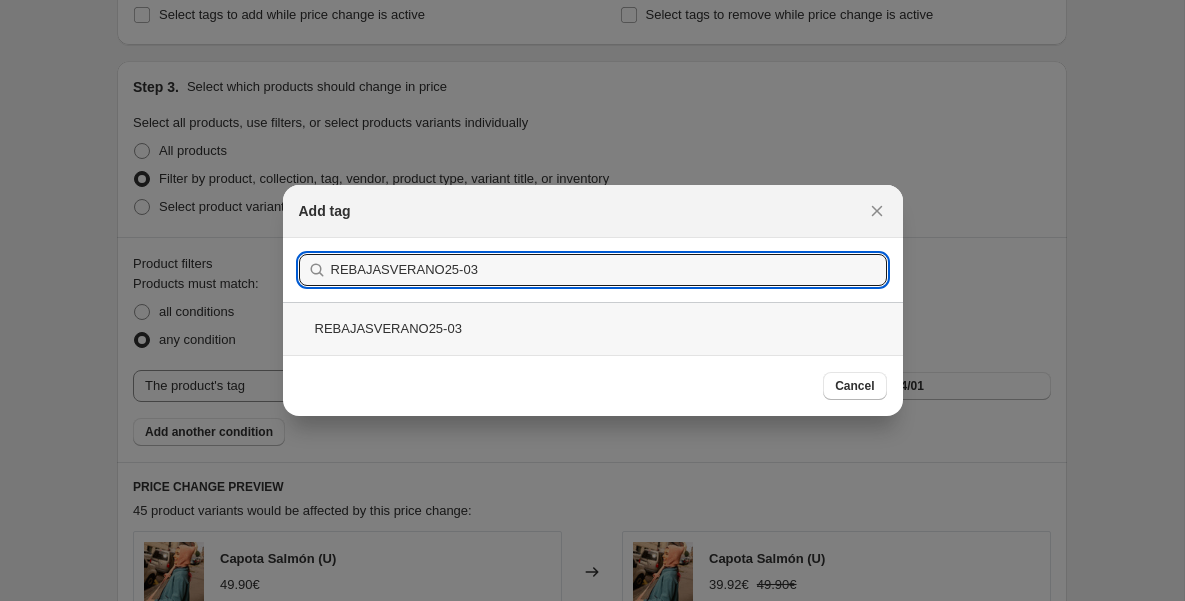 type on "REBAJASVERANO25-03" 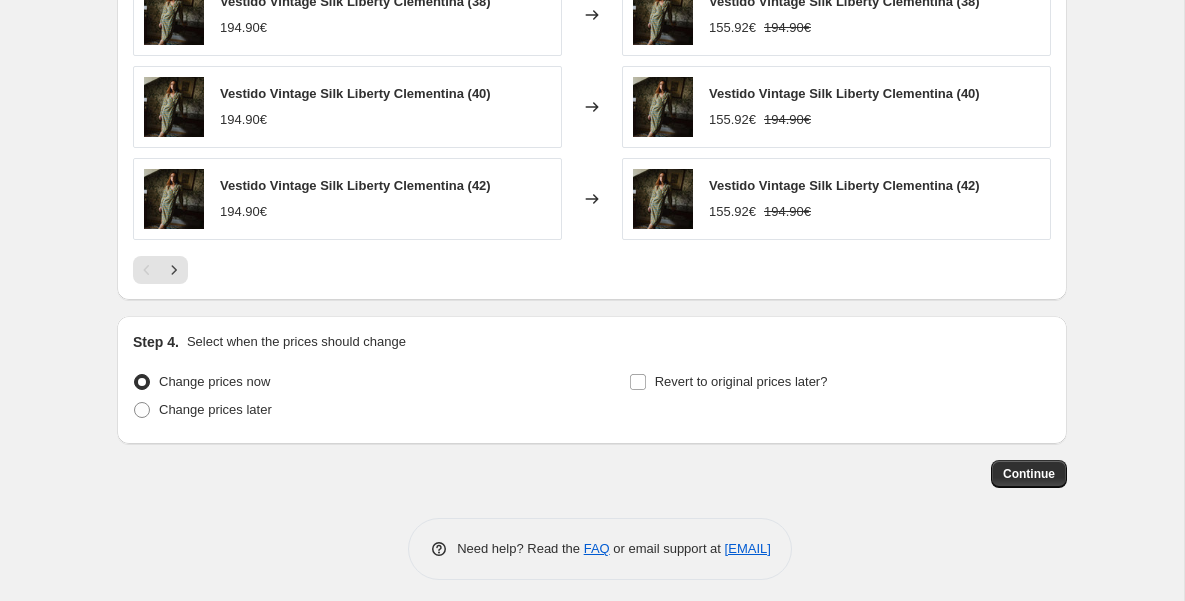 scroll, scrollTop: 1623, scrollLeft: 0, axis: vertical 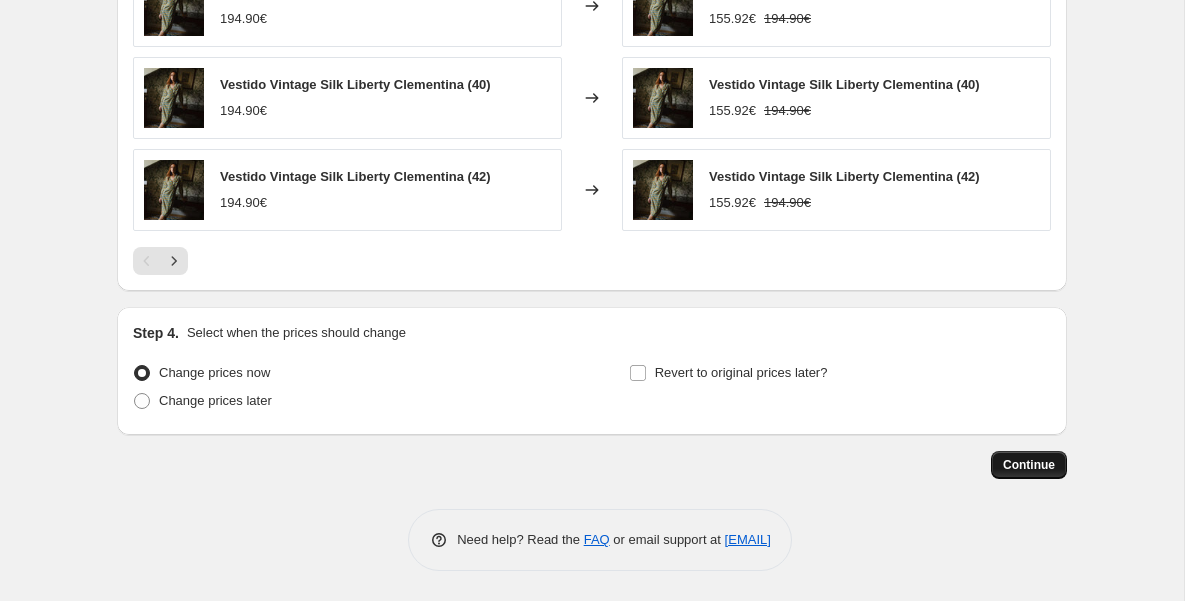 click on "Continue" at bounding box center [1029, 465] 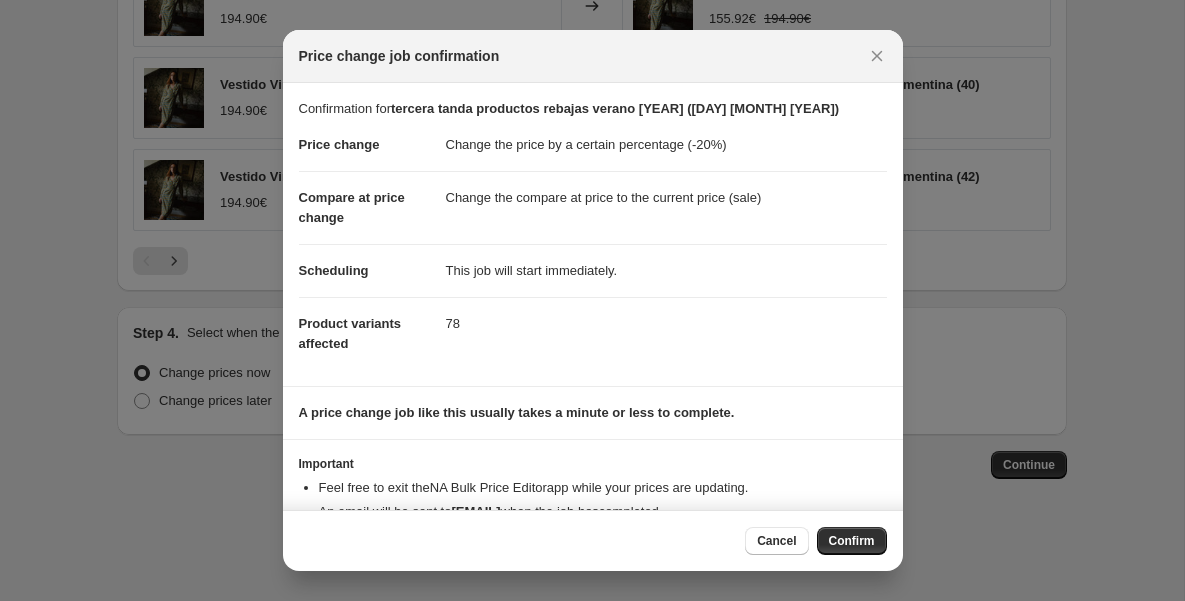 click on "Confirm" at bounding box center [852, 541] 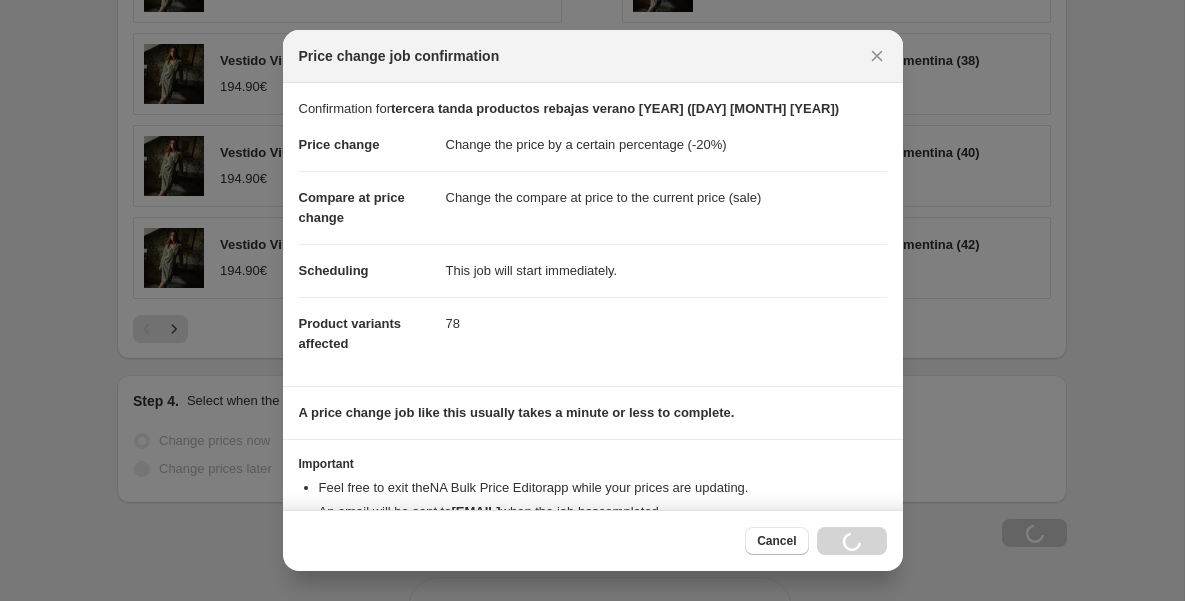 scroll, scrollTop: 1691, scrollLeft: 0, axis: vertical 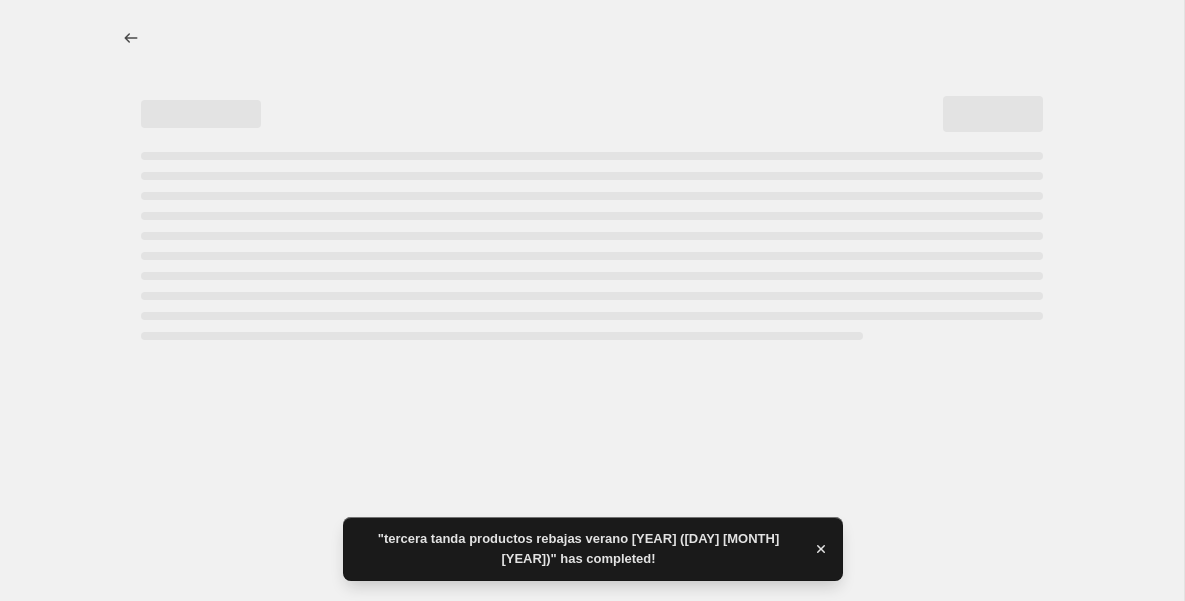 select on "percentage" 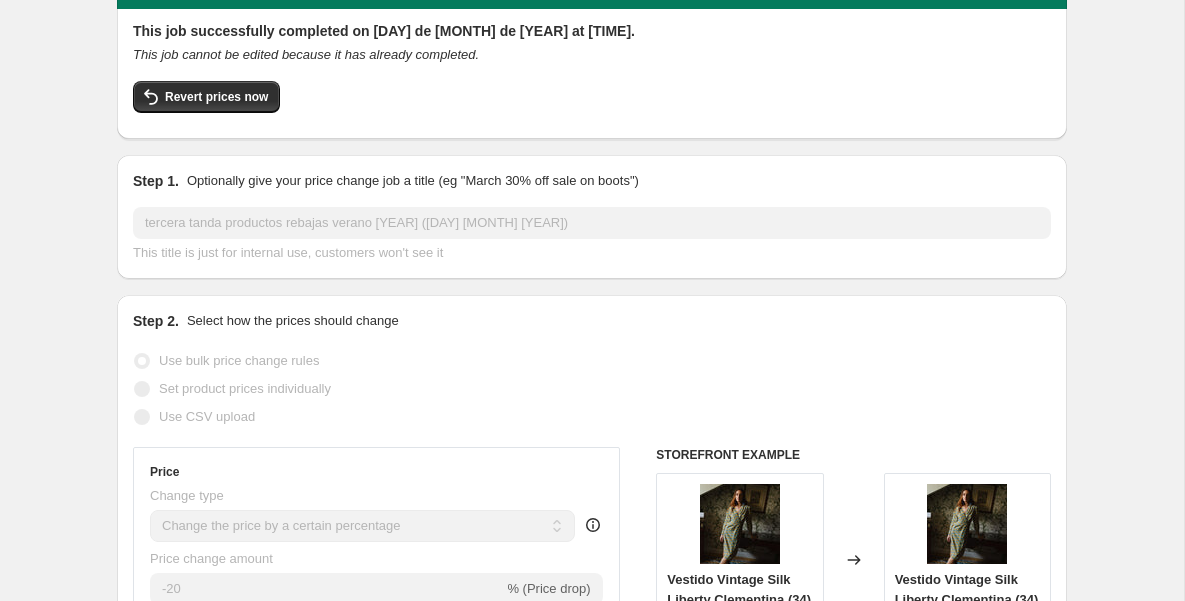 scroll, scrollTop: 0, scrollLeft: 0, axis: both 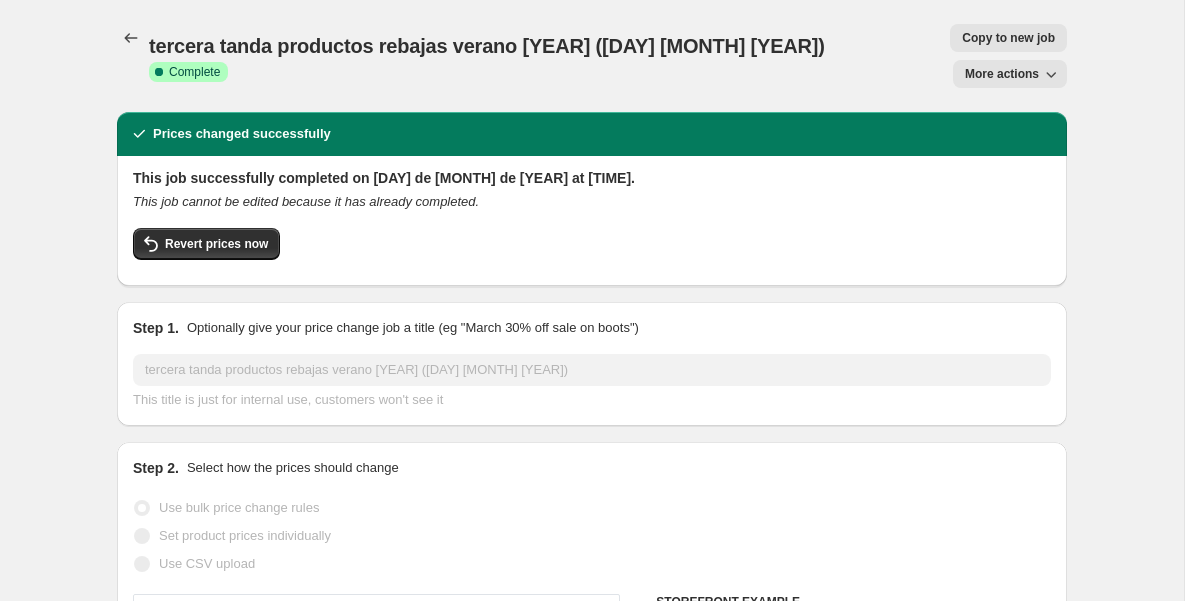 click on "Copy to new job" at bounding box center (1008, 38) 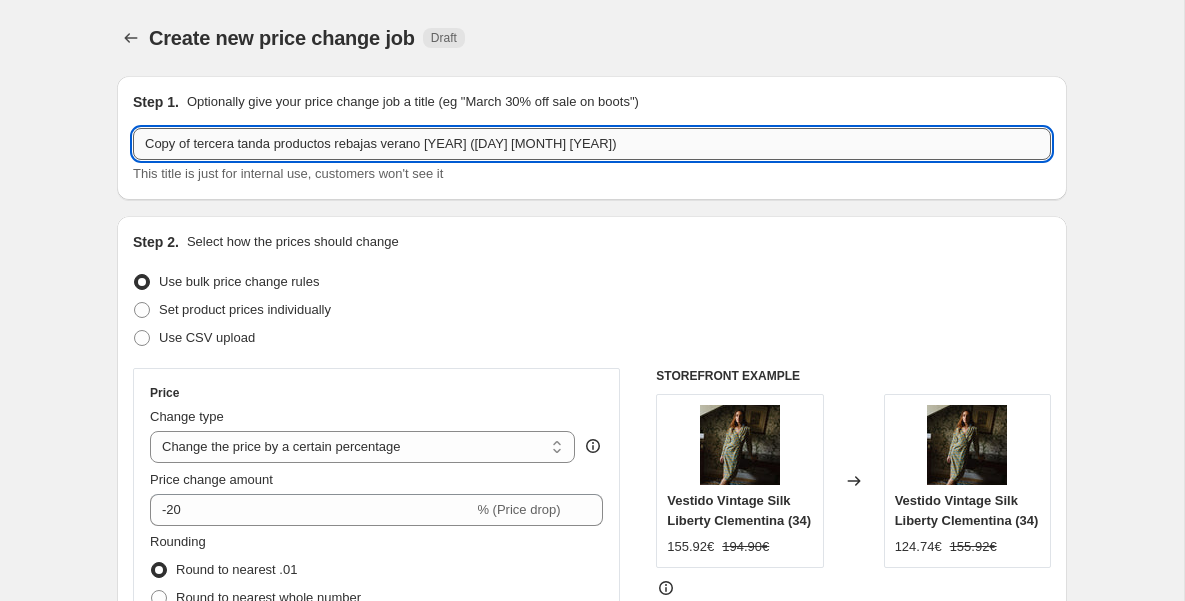 click on "Copy of tercera tanda productos rebajas verano [YEAR] ([DAY] [MONTH] [YEAR])" at bounding box center [592, 144] 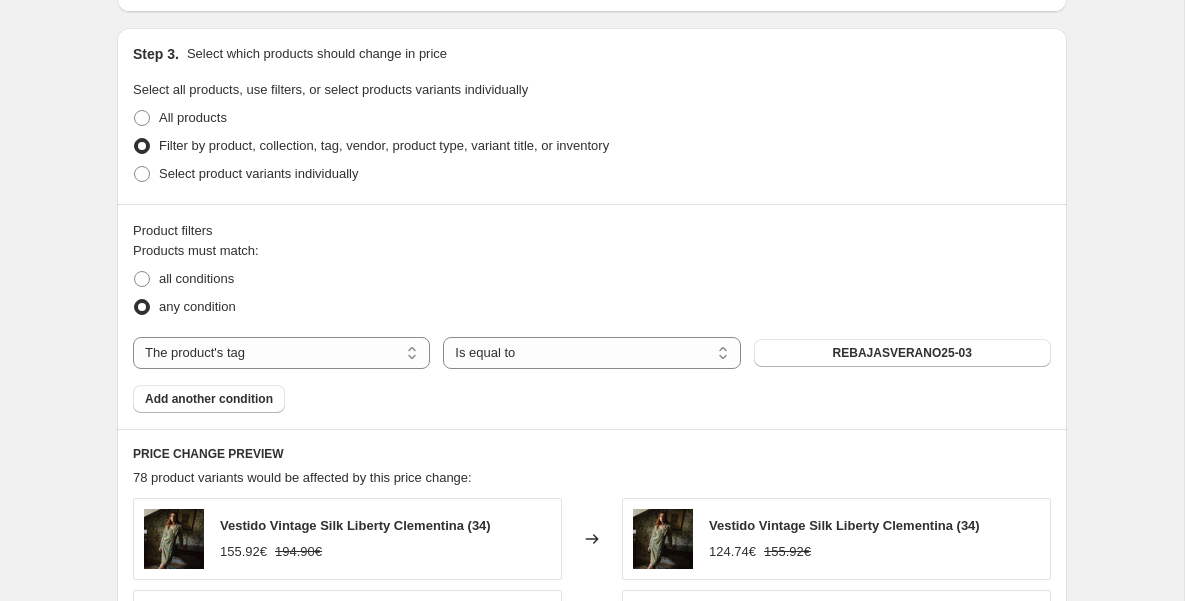 scroll, scrollTop: 912, scrollLeft: 0, axis: vertical 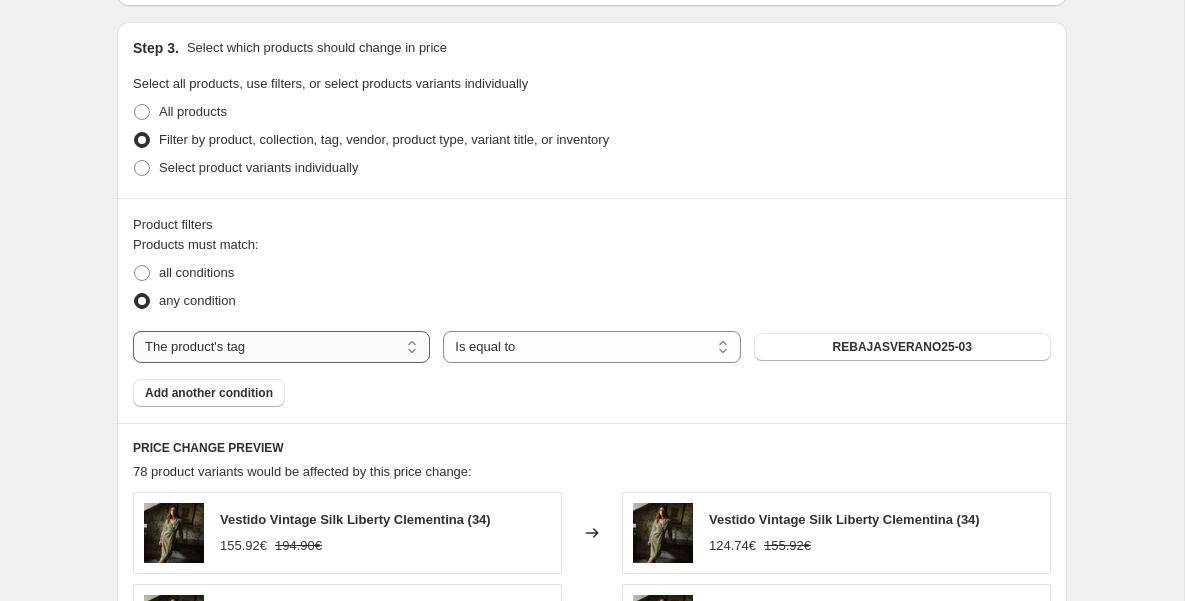 type on "Vestido Silk Liberty Park" 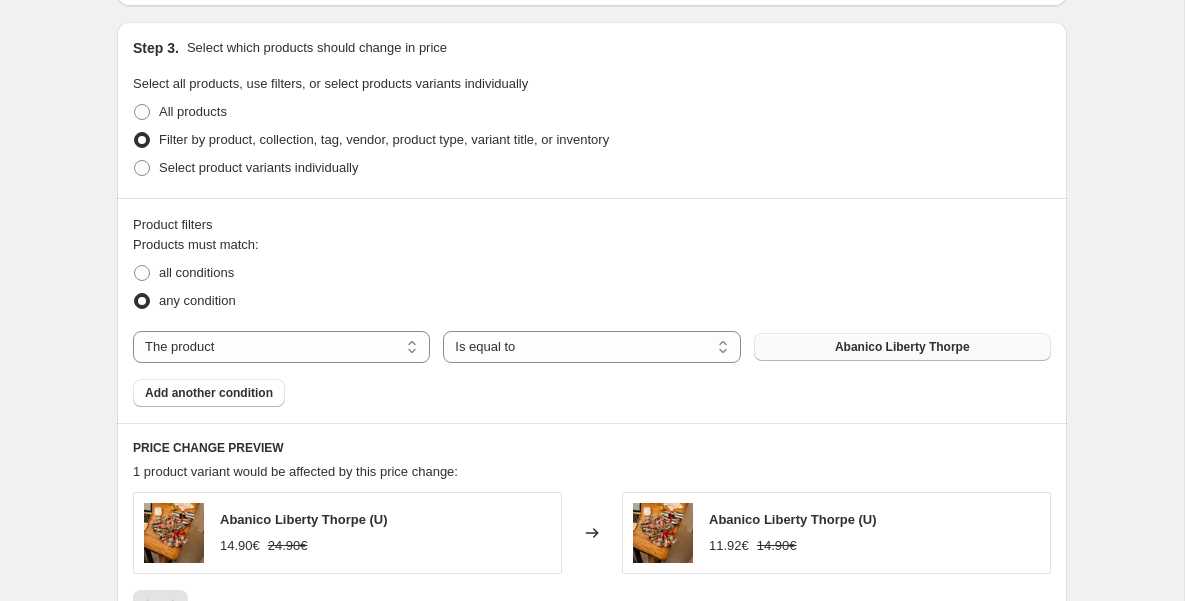click on "Abanico Liberty Thorpe" at bounding box center [902, 347] 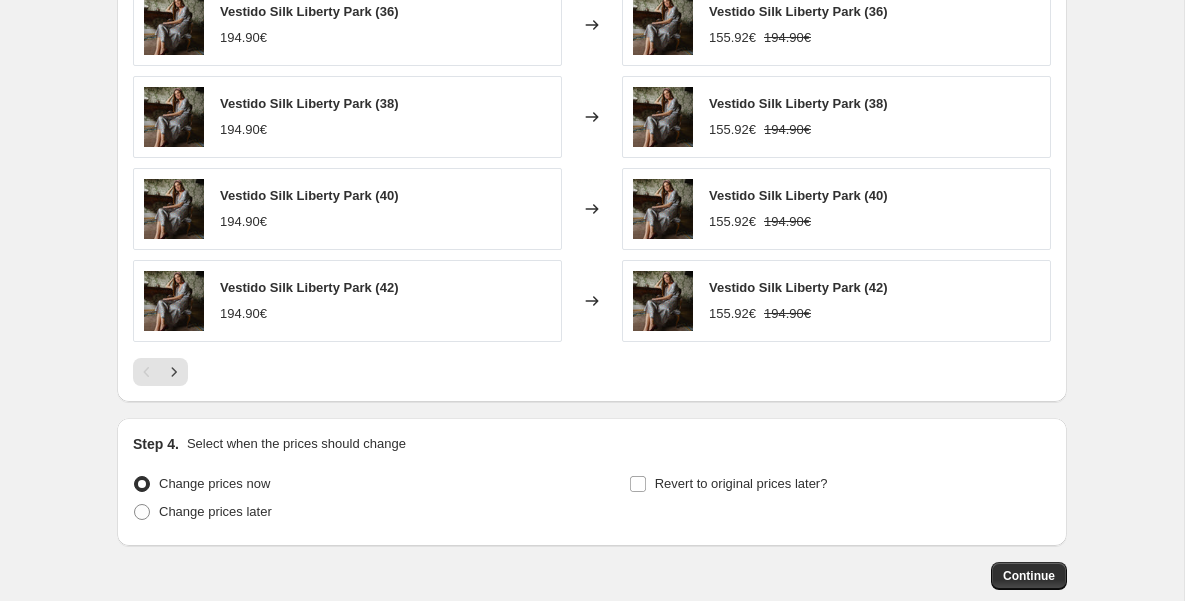 scroll, scrollTop: 1623, scrollLeft: 0, axis: vertical 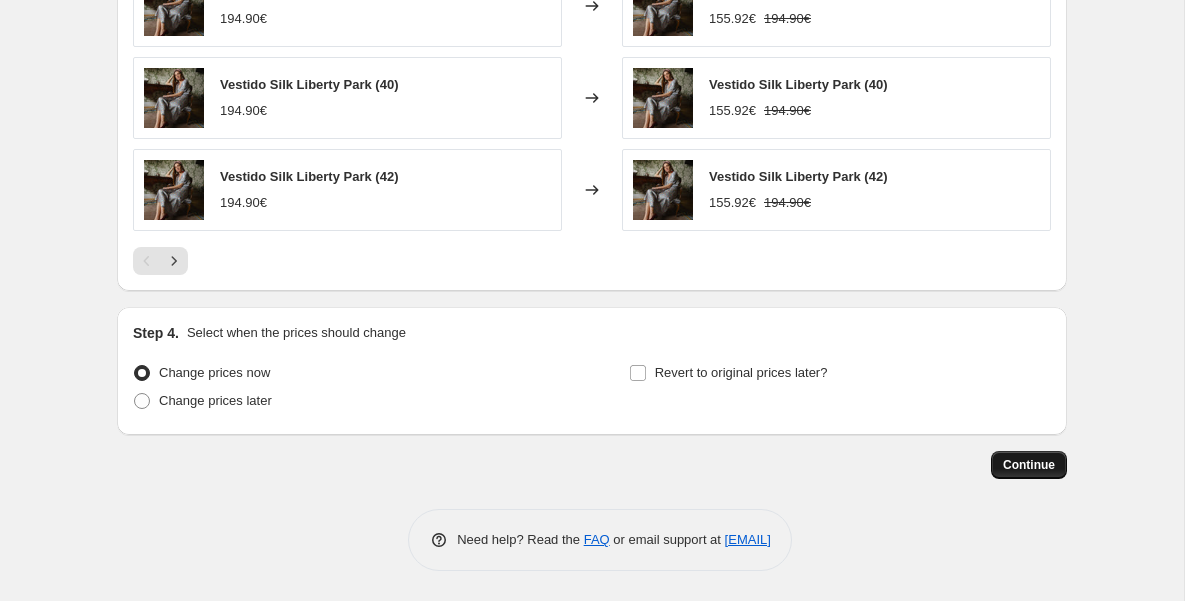 click on "Continue" at bounding box center (1029, 465) 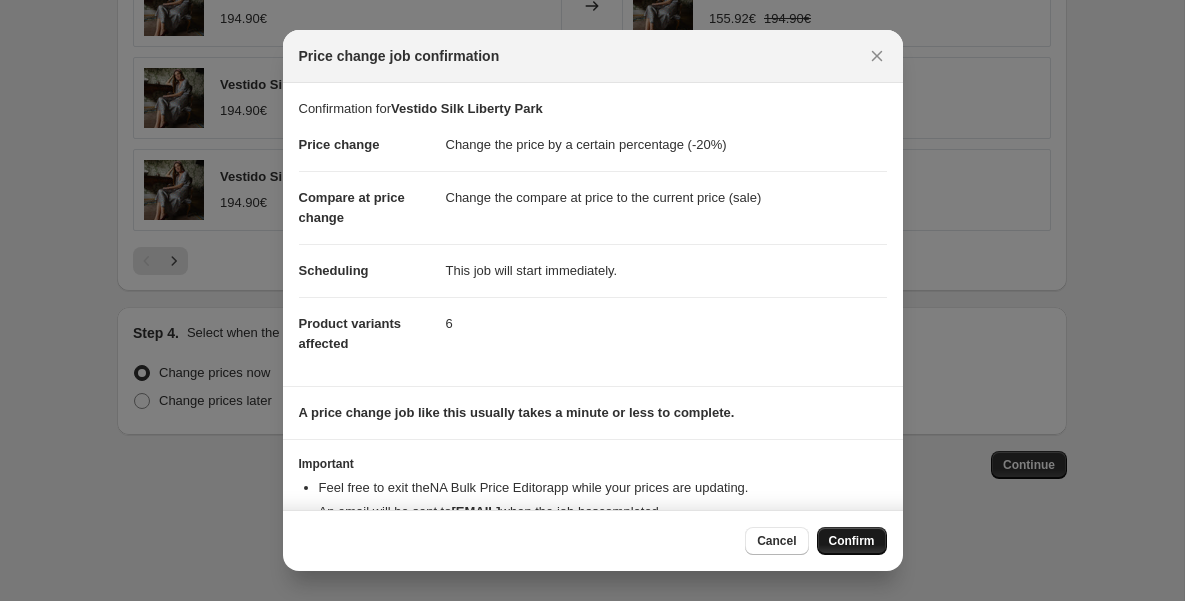 click on "Confirm" at bounding box center (852, 541) 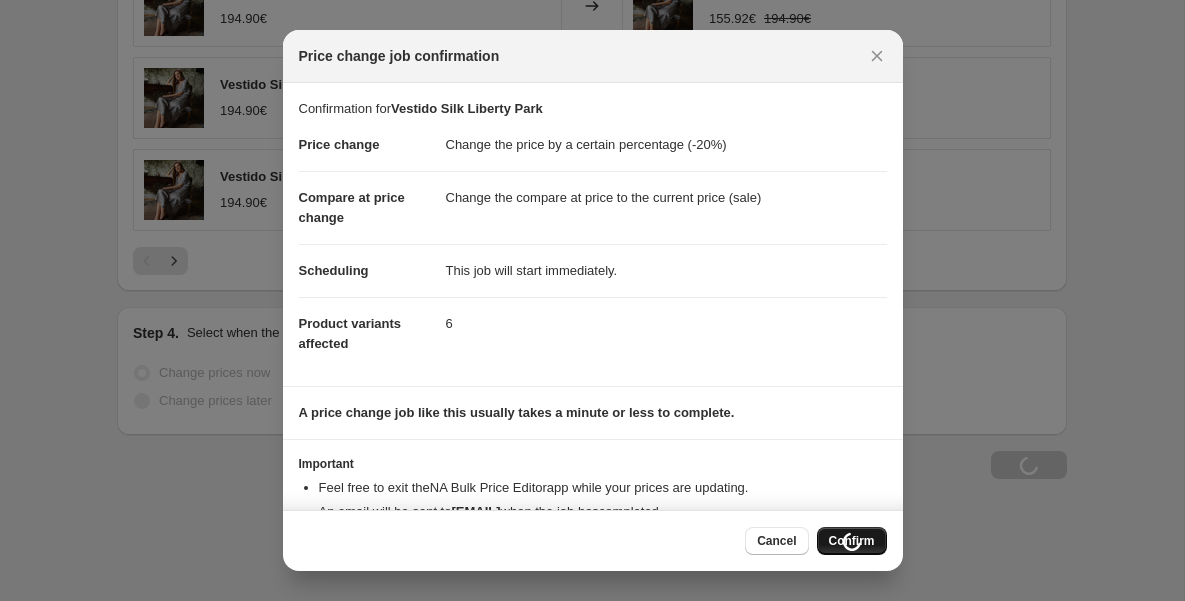 scroll, scrollTop: 1691, scrollLeft: 0, axis: vertical 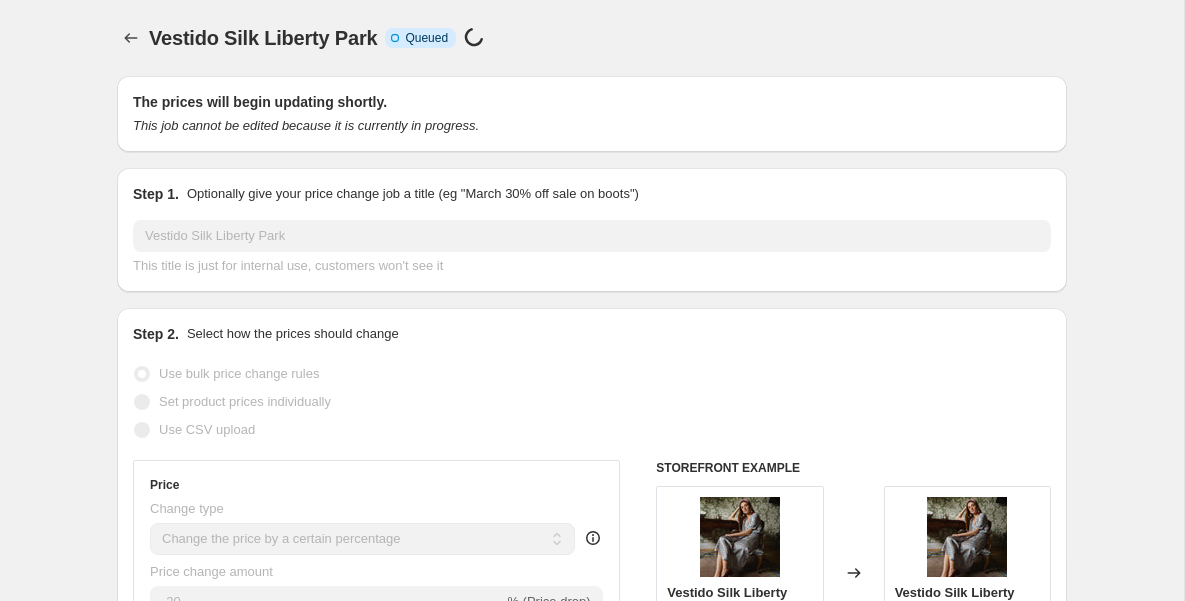 select on "percentage" 